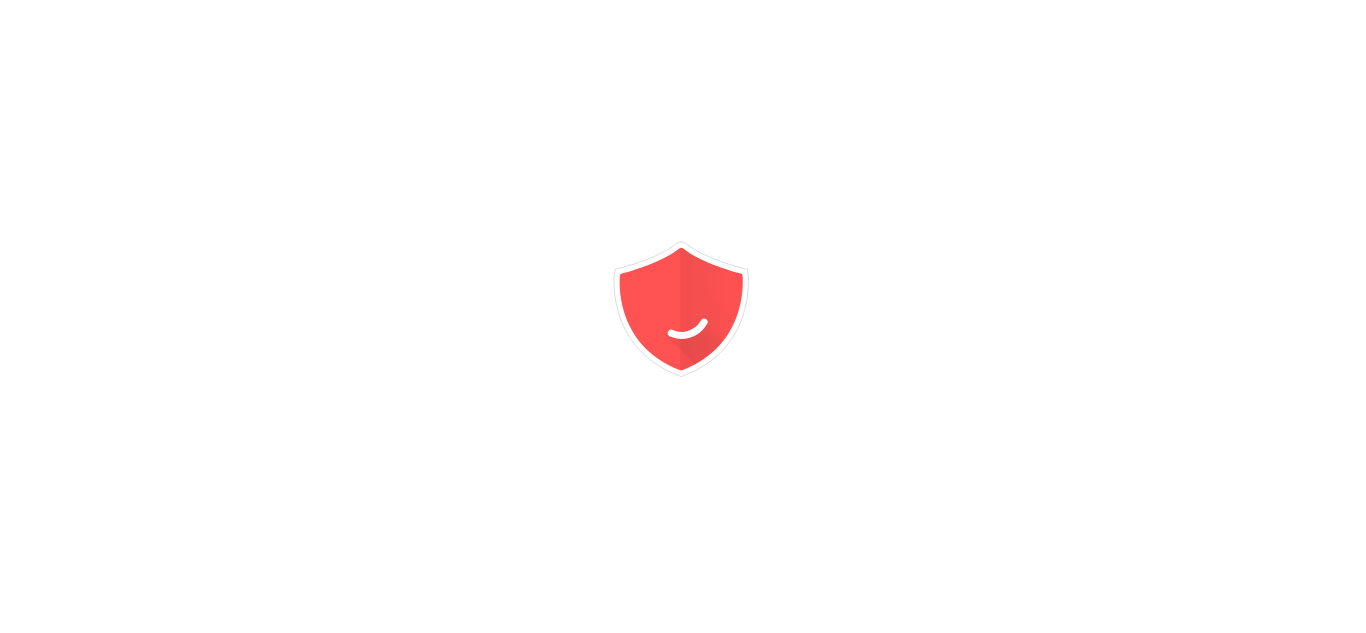 scroll, scrollTop: 0, scrollLeft: 0, axis: both 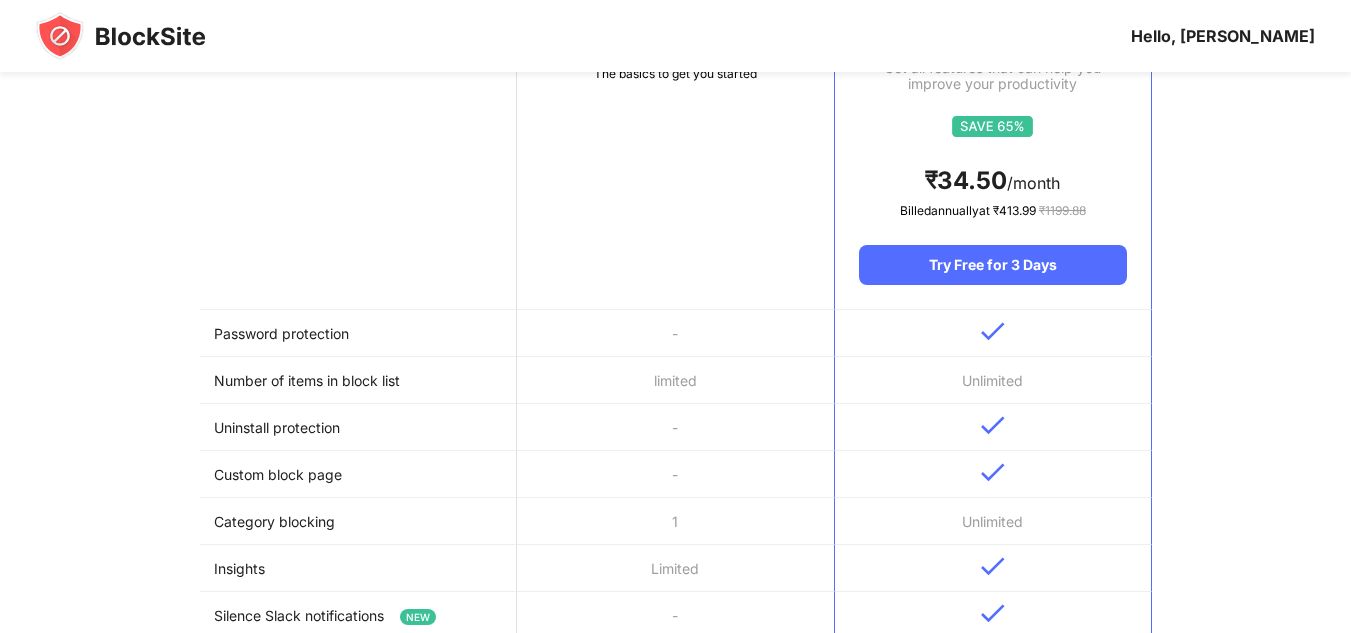 click at bounding box center (121, 36) 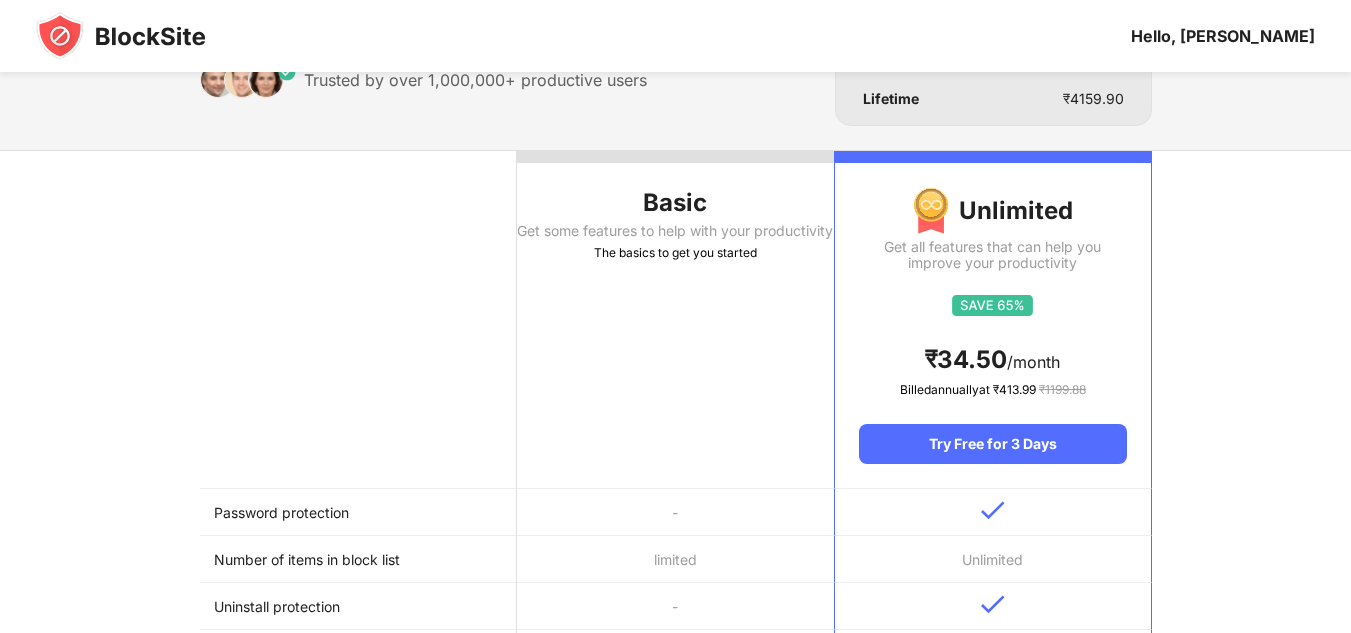 scroll, scrollTop: 0, scrollLeft: 0, axis: both 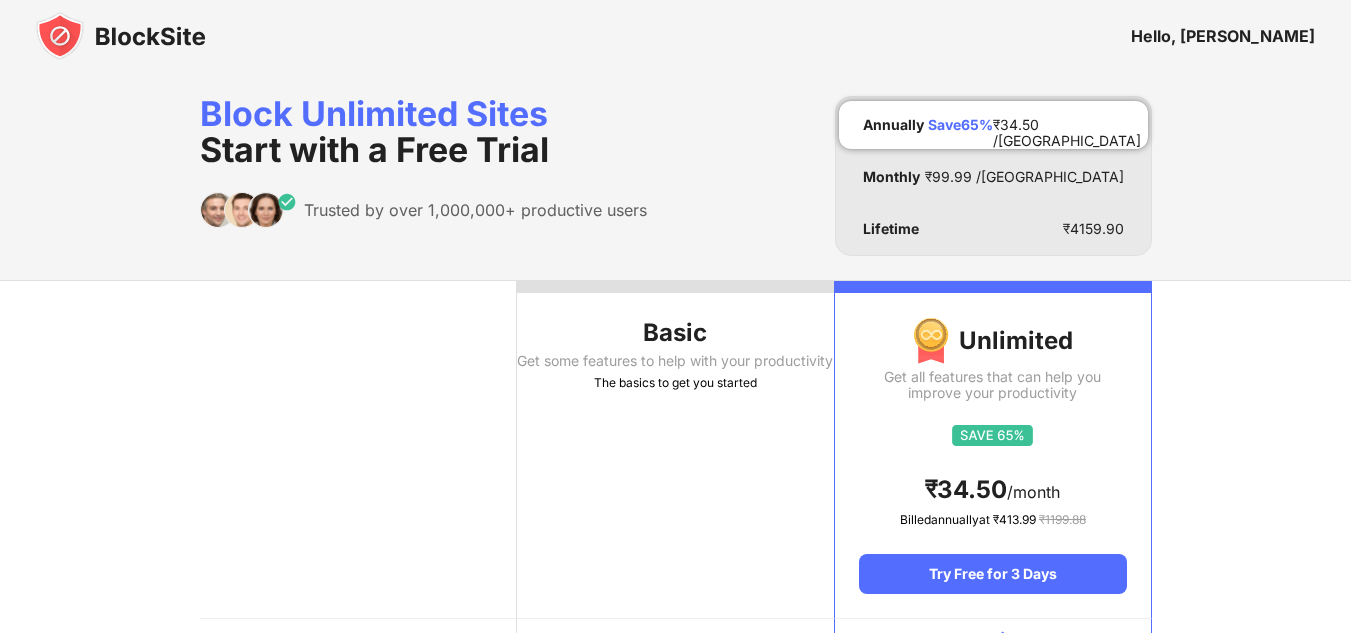 click on "Hello, [PERSON_NAME]" at bounding box center (1223, 36) 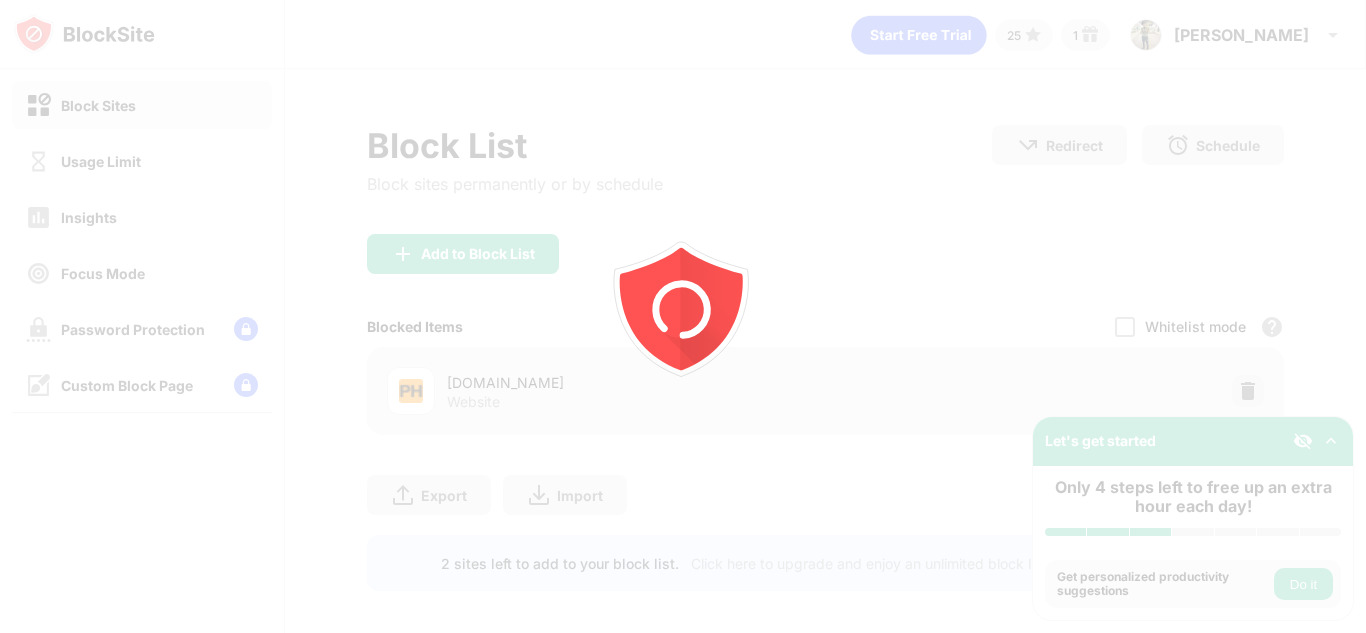 scroll, scrollTop: 0, scrollLeft: 0, axis: both 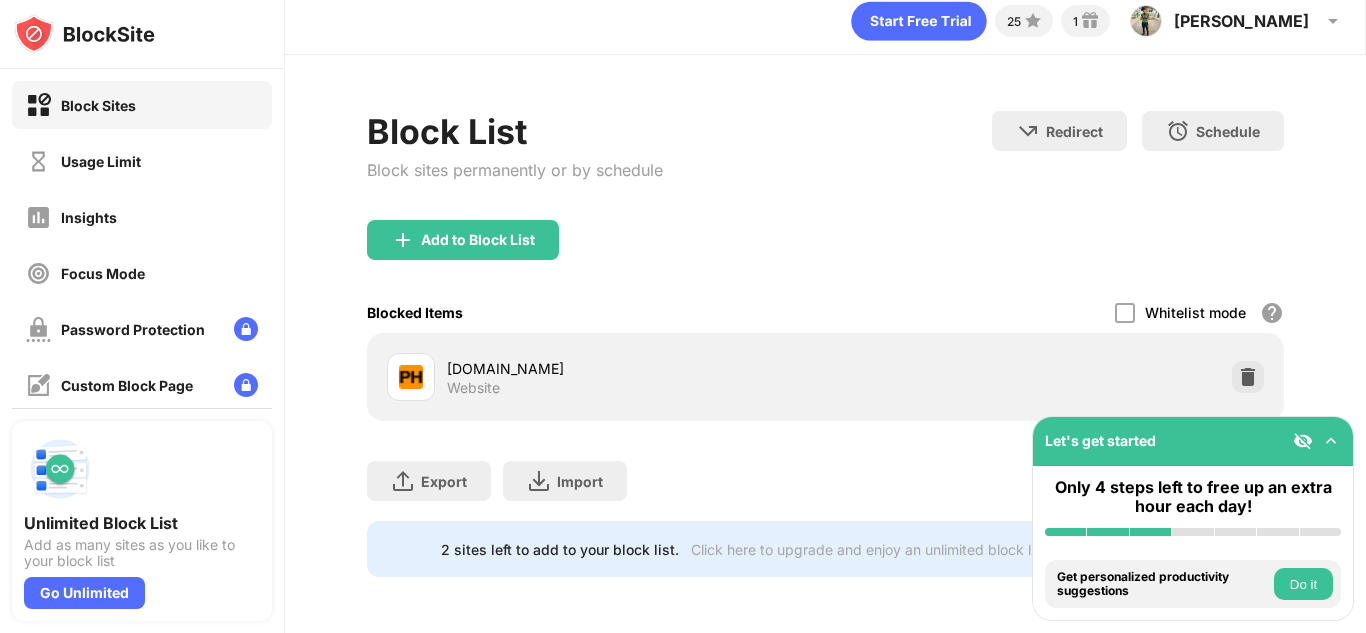 click at bounding box center (1303, 441) 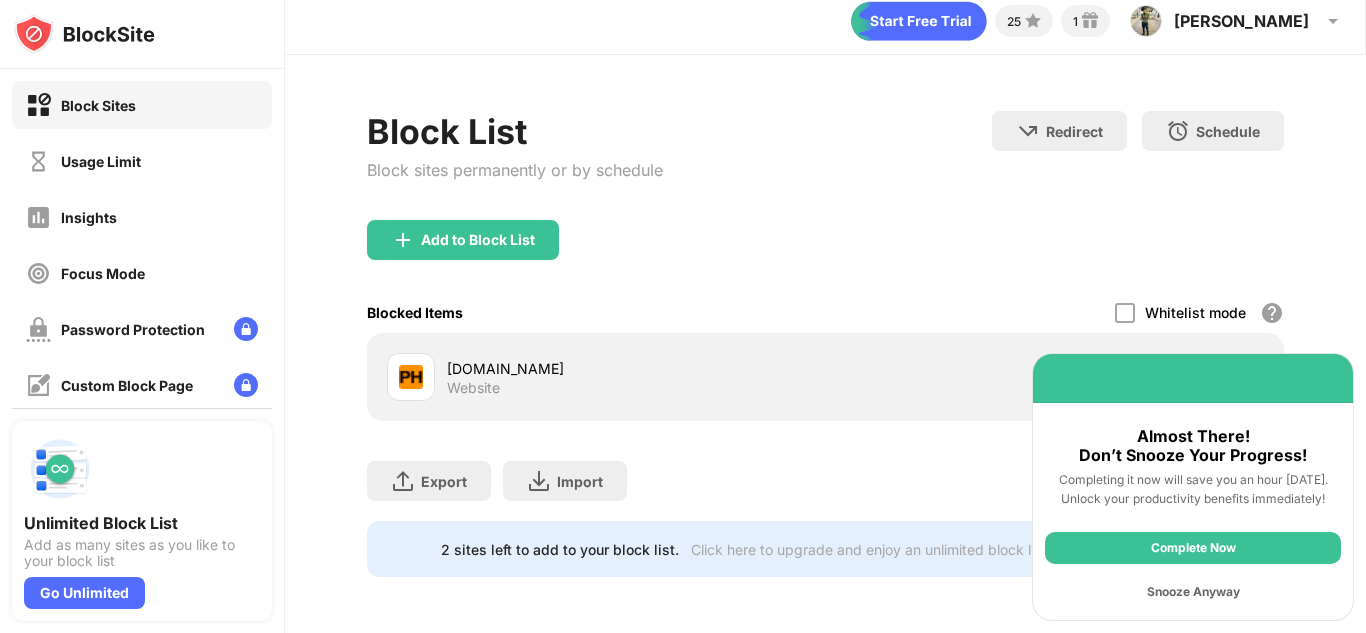 click on "Snooze Anyway" at bounding box center [1193, 592] 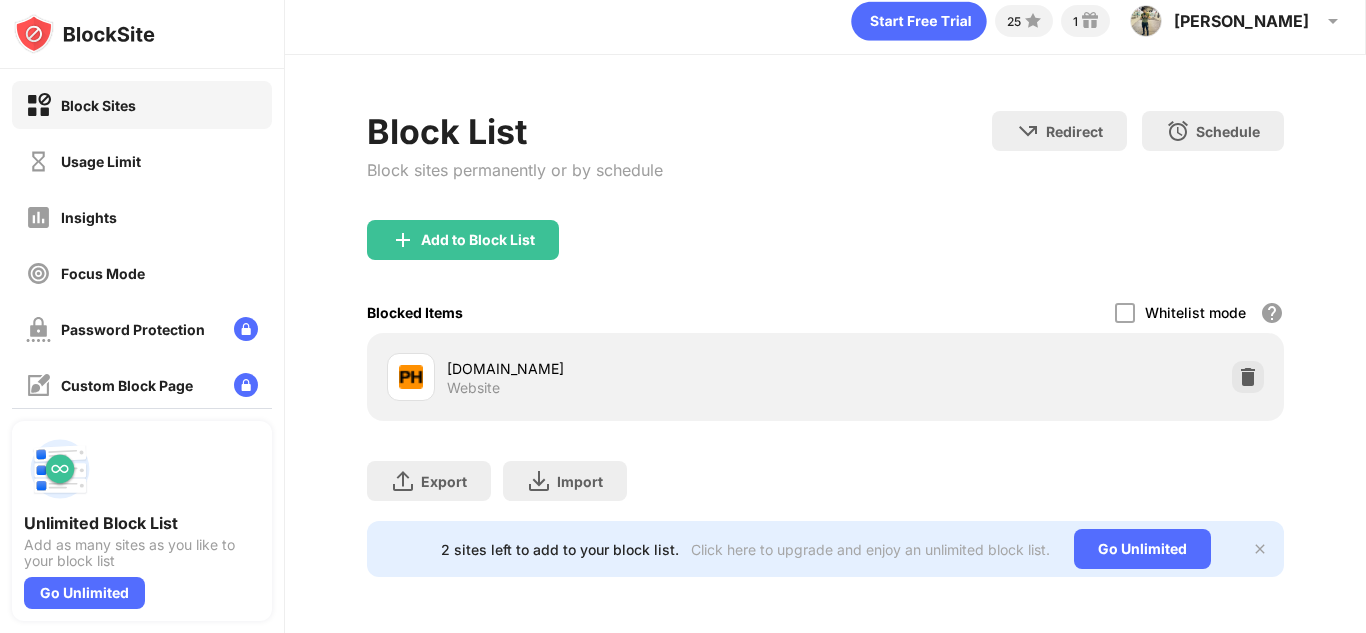 scroll, scrollTop: 28, scrollLeft: 0, axis: vertical 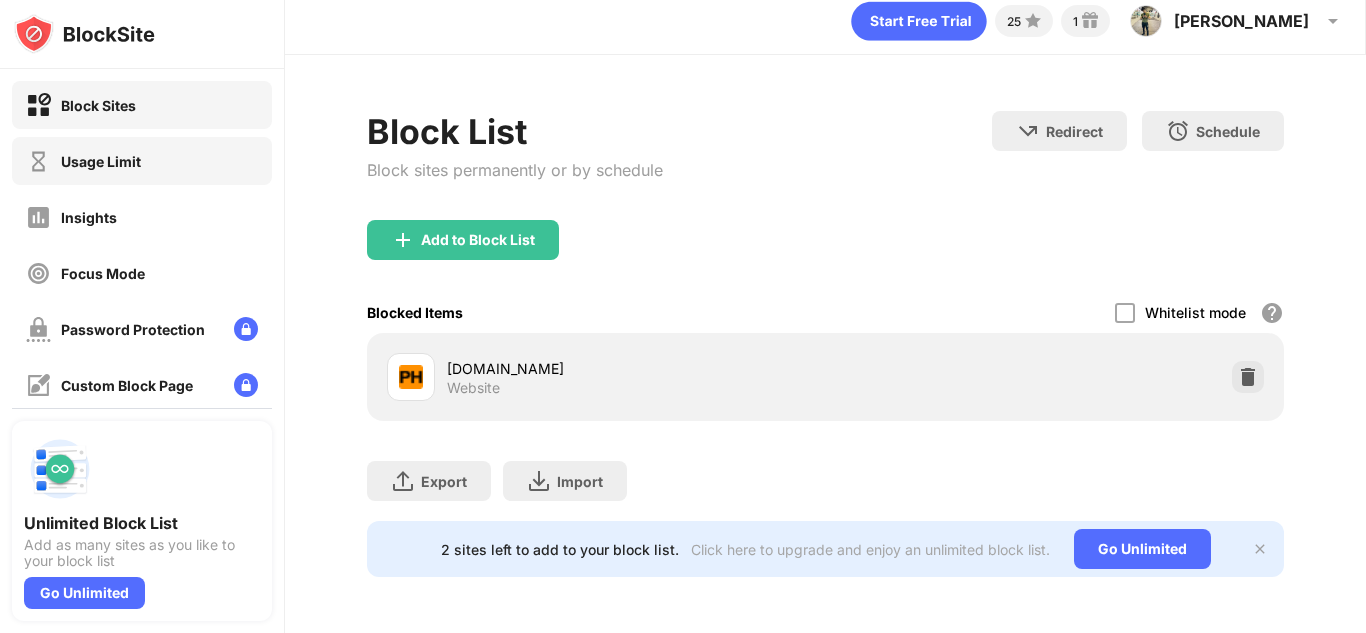 click on "Usage Limit" at bounding box center [142, 161] 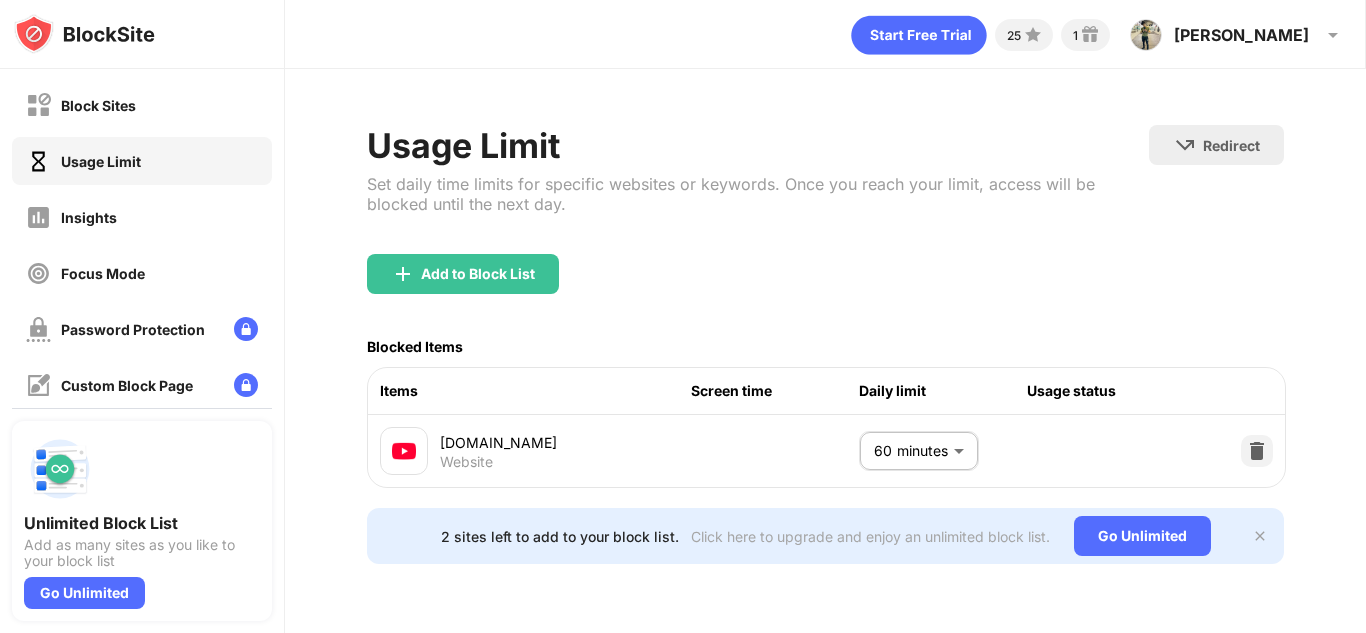scroll, scrollTop: 10, scrollLeft: 0, axis: vertical 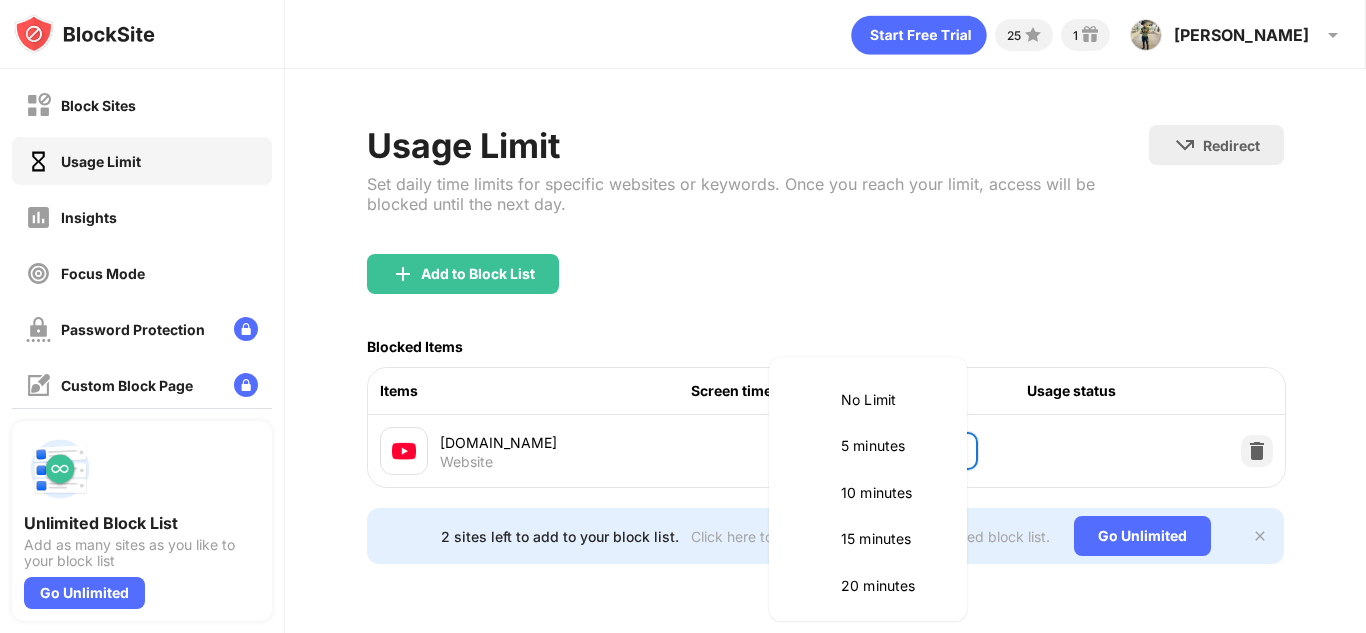 click on "Block Sites Usage Limit Insights Focus Mode Password Protection Custom Block Page Settings About Blocking Sync with other devices Disabled Unlimited Block List Add as many sites as you like to your block list Go Unlimited 25 1 [PERSON_NAME] [PERSON_NAME] View Account Insights Premium Rewards Settings Support Log Out Usage Limit Set daily time limits for specific websites or keywords. Once you reach your limit, access will be blocked until the next day. Redirect Choose a site to be redirected to when blocking is active Add to Block List Blocked Items Items Screen time Daily limit Usage status [DOMAIN_NAME] Website 60 minutes ** ​ 2 sites left to add to your block list. Click here to upgrade and enjoy an unlimited block list. Go Unlimited
No Limit 5 minutes 10 minutes 15 minutes 20 minutes 25 minutes 30 minutes 35 minutes 40 minutes 45 minutes 50 minutes 55 minutes 60 minutes 1.5 hours 2 hours 2.5 hours 3 hours 3.5 hours 4 hours 4.5 hours 5 hours 5.5 hours 6 hours 6.5 hours 7 hours 7.5 hours 8 hours 8.5 hours" at bounding box center (683, 316) 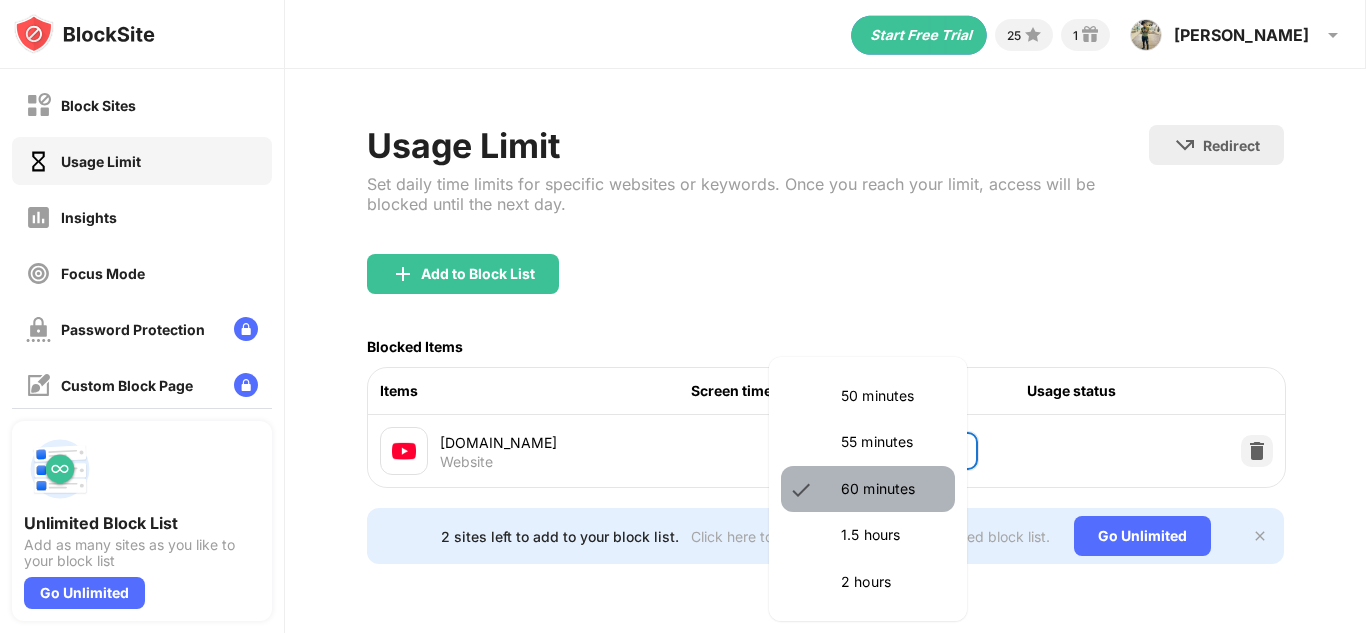 click on "60 minutes" at bounding box center [892, 489] 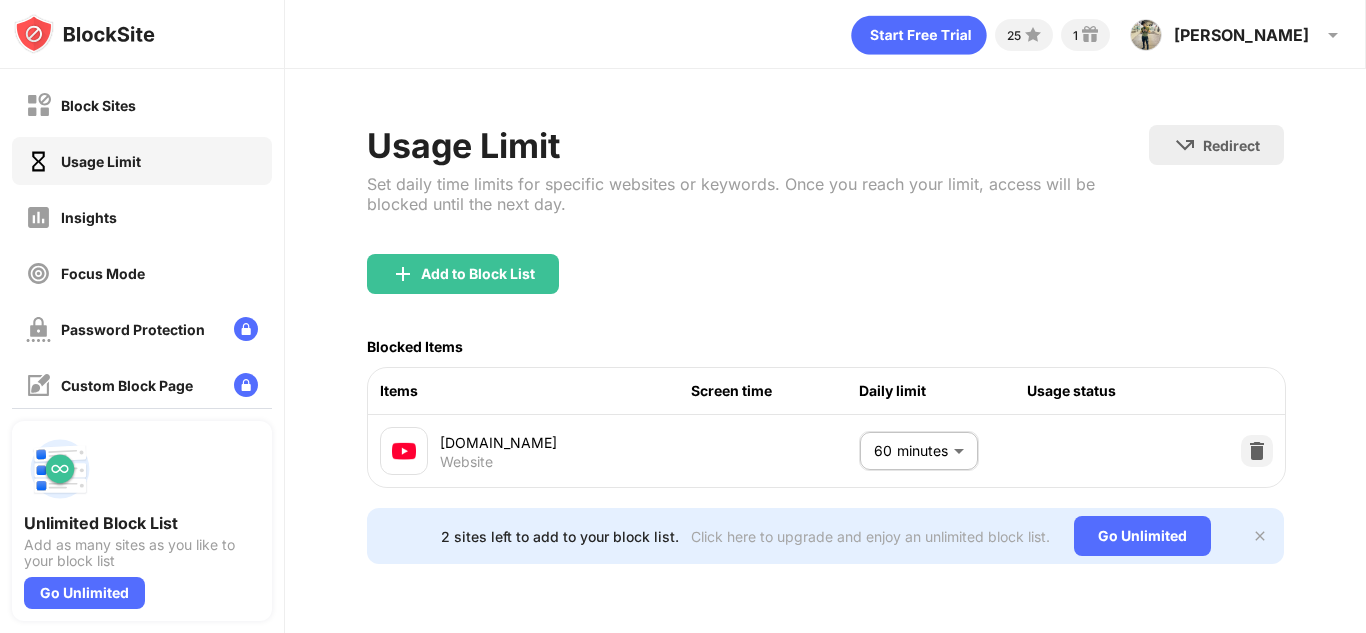 click at bounding box center [1260, 536] 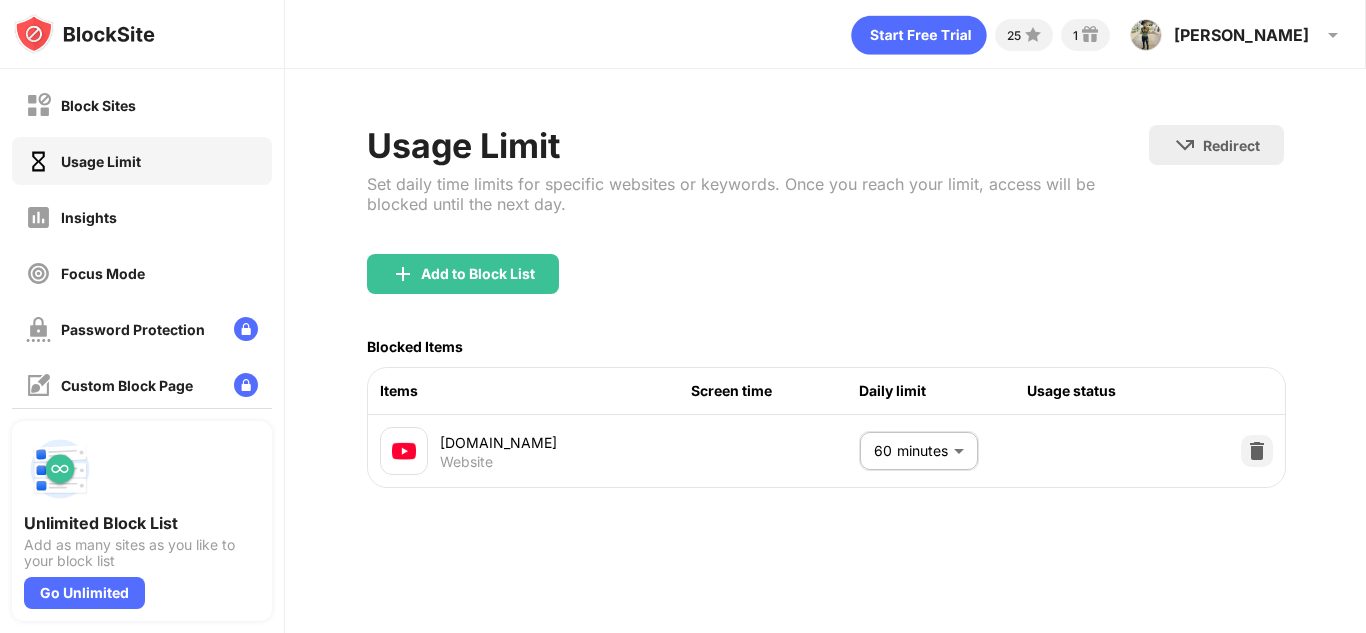 scroll, scrollTop: 0, scrollLeft: 0, axis: both 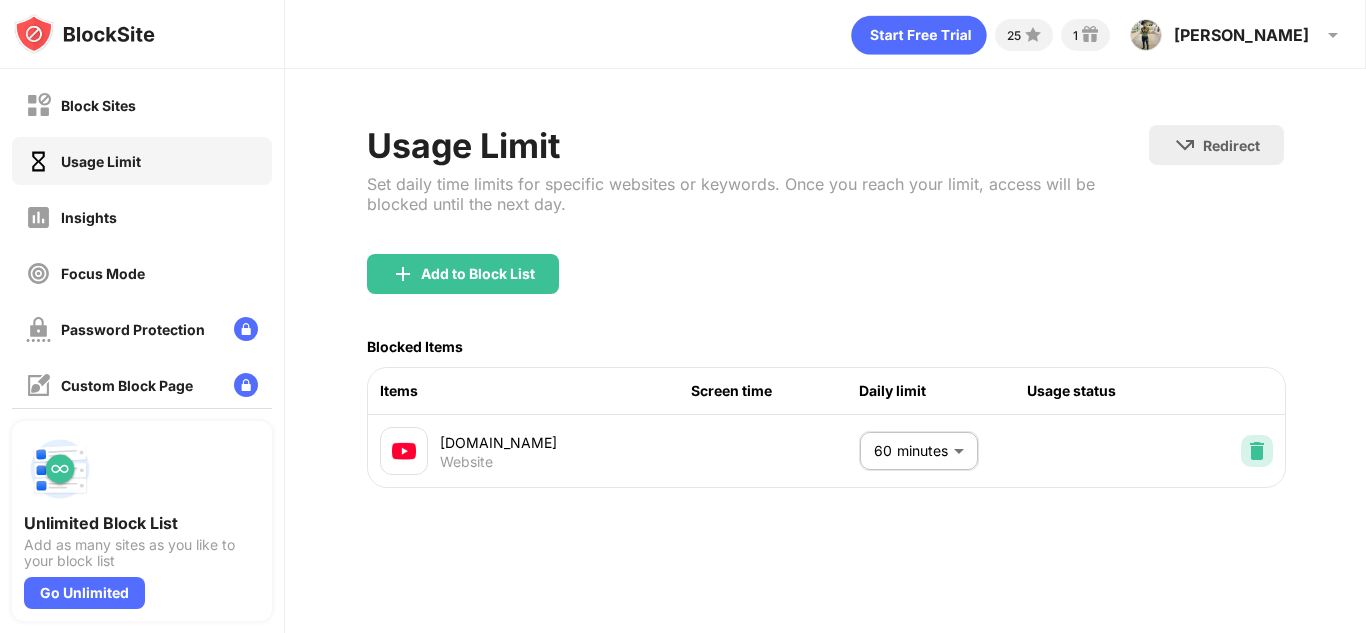 click at bounding box center [1257, 451] 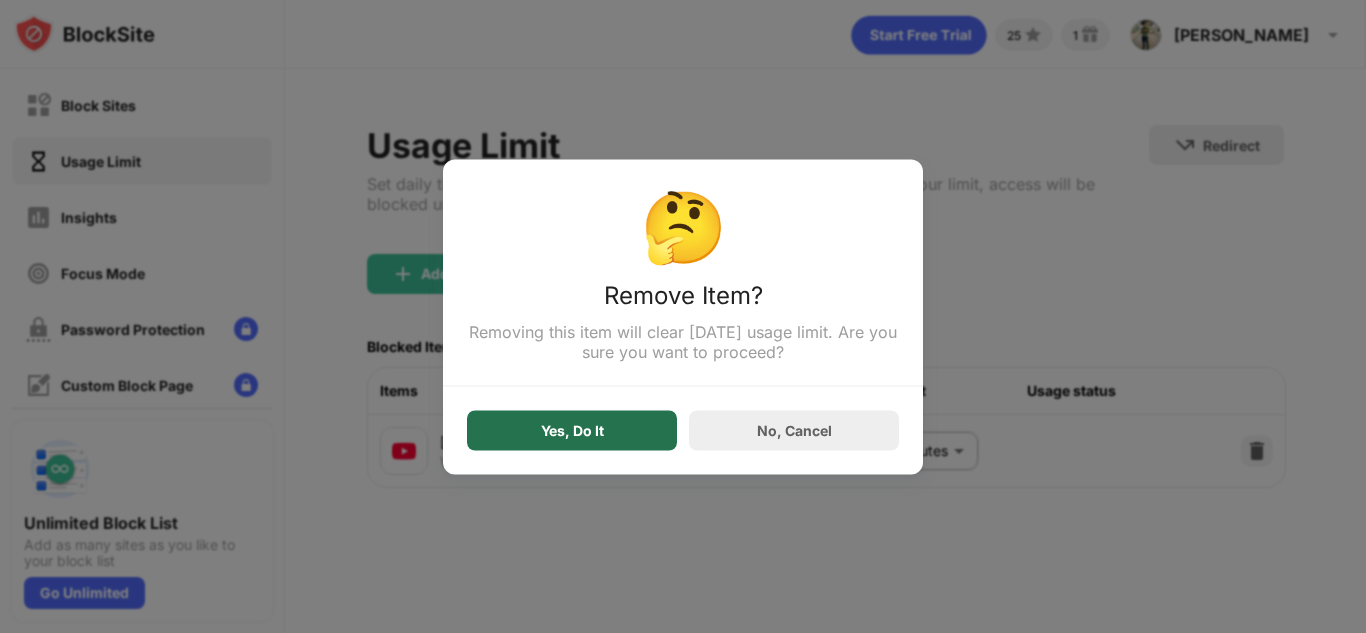 click on "Yes, Do It" at bounding box center (572, 430) 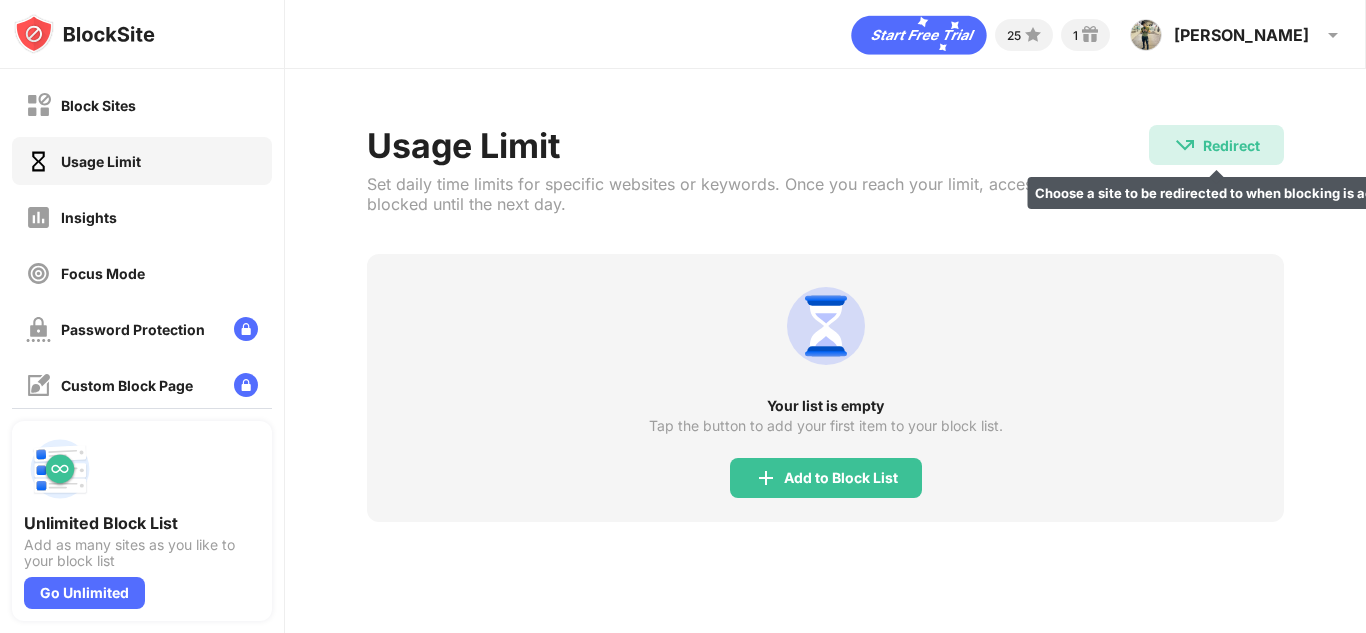 click on "Redirect" at bounding box center (1231, 145) 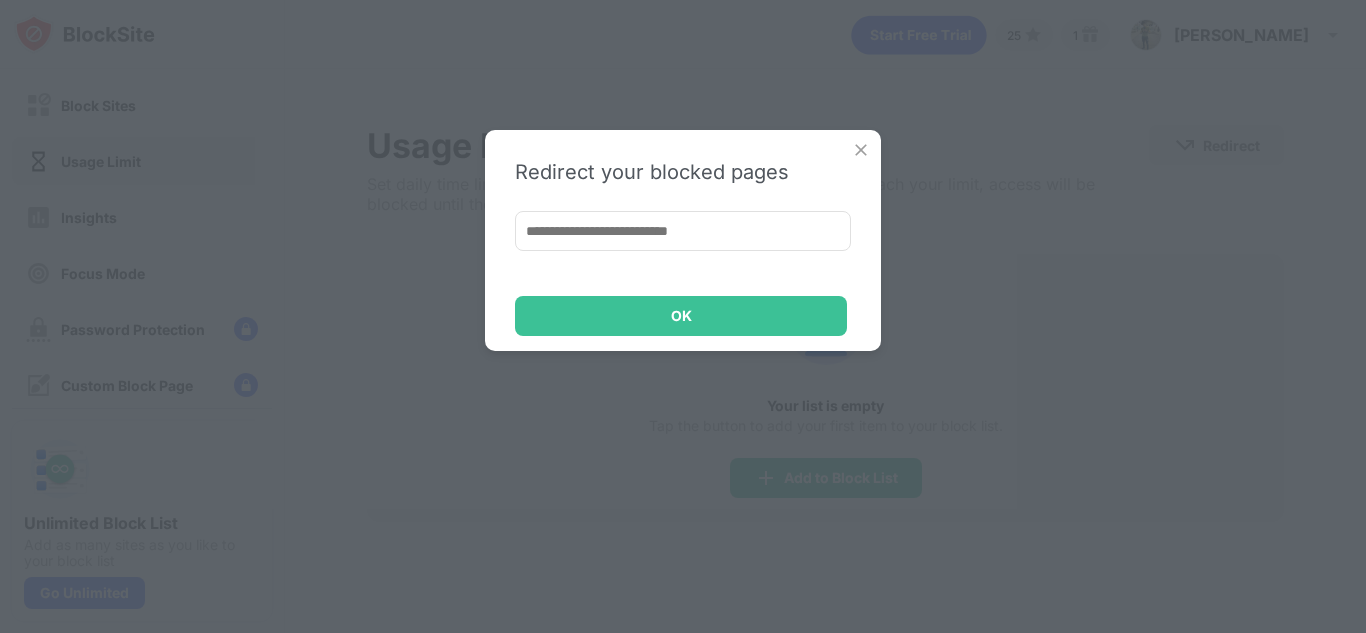 click at bounding box center [861, 150] 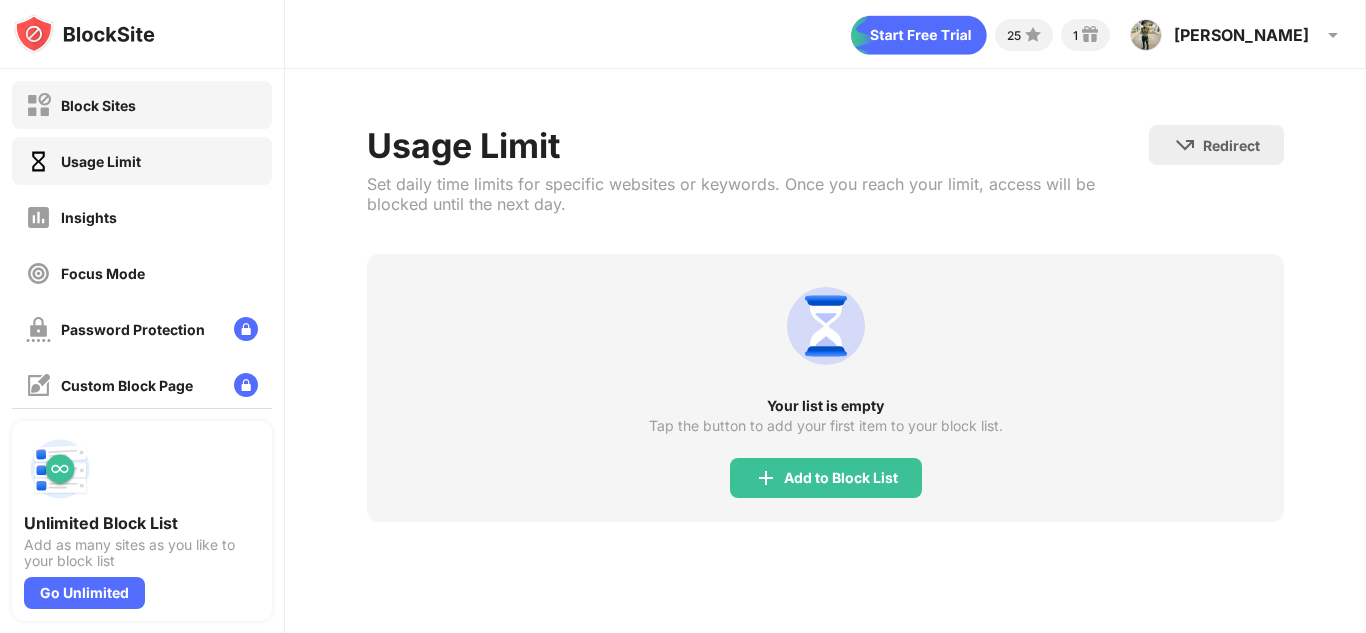 click on "Block Sites" at bounding box center [81, 105] 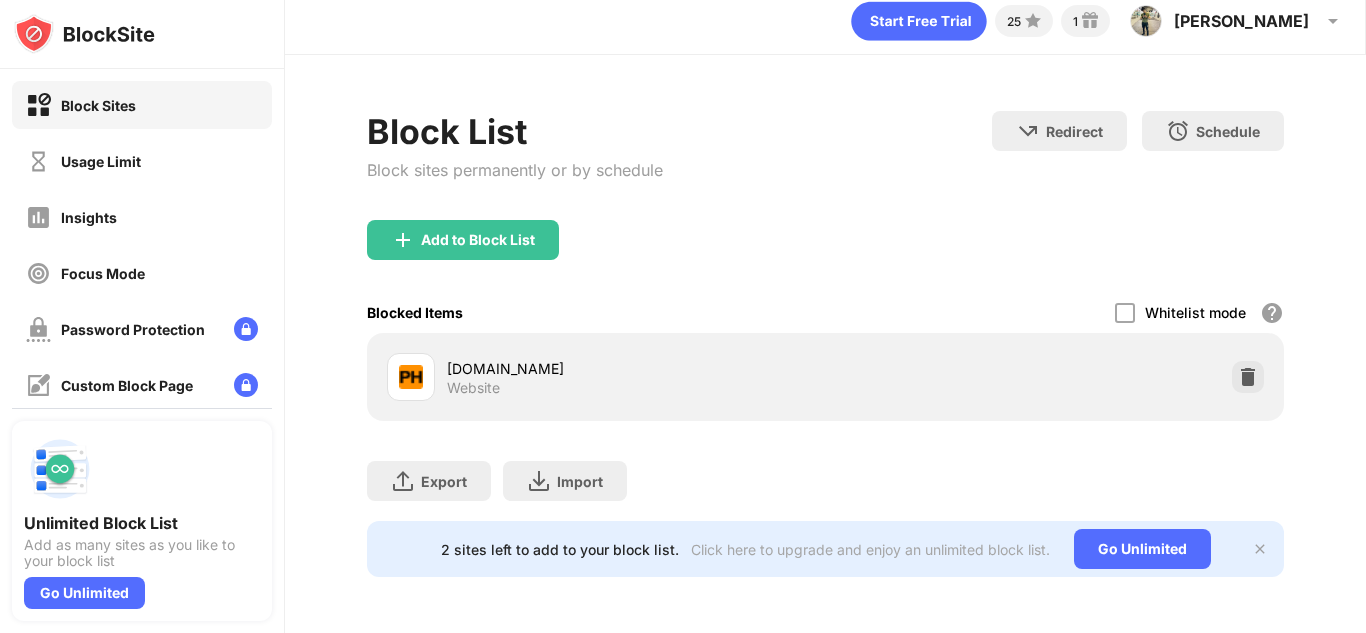 scroll, scrollTop: 0, scrollLeft: 0, axis: both 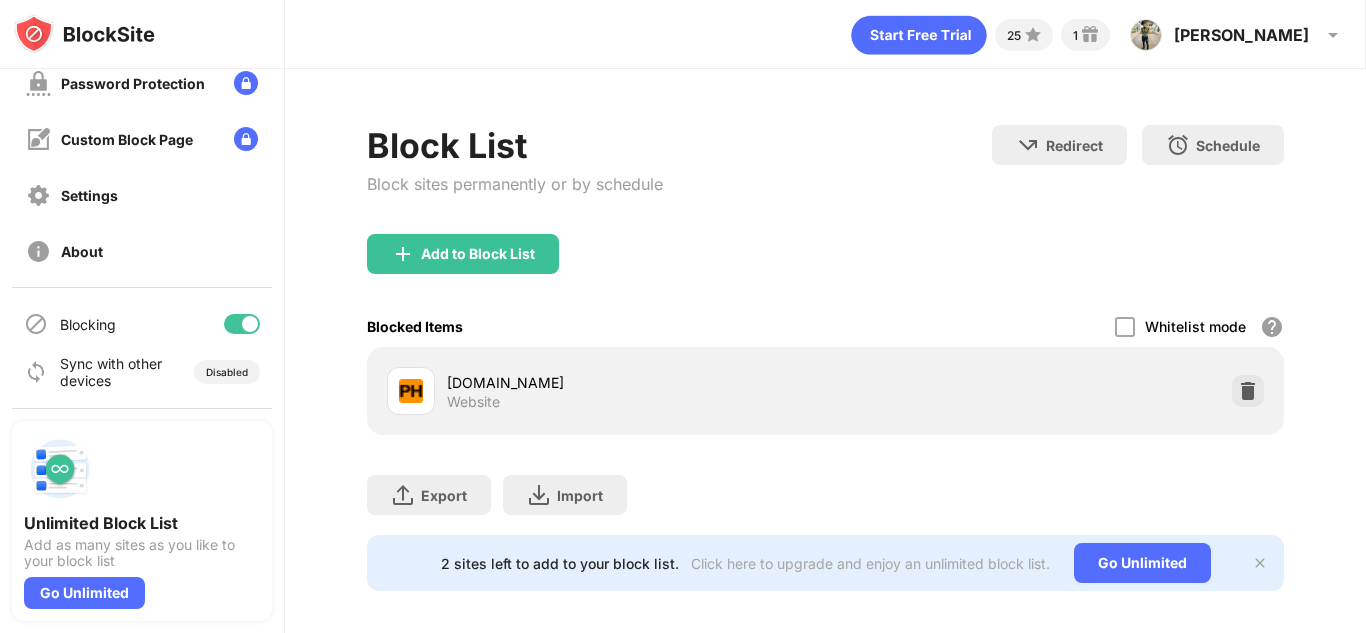 click at bounding box center (242, 324) 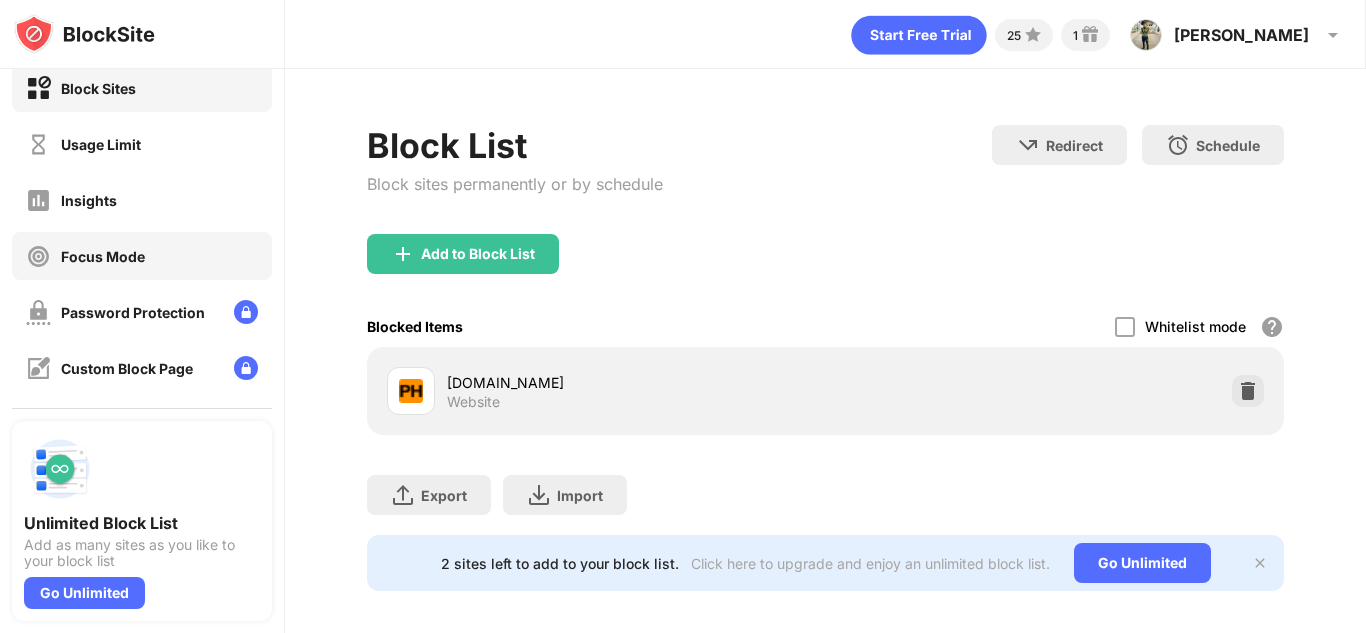 scroll, scrollTop: 0, scrollLeft: 0, axis: both 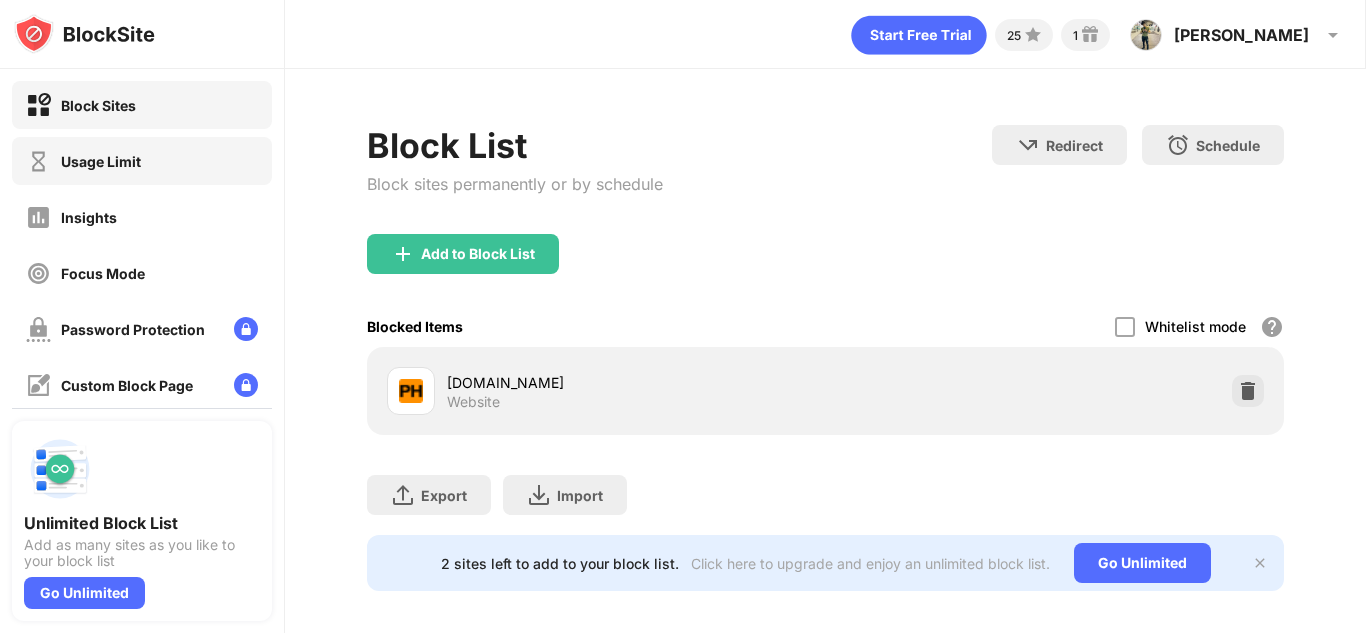 click on "Usage Limit" at bounding box center (142, 161) 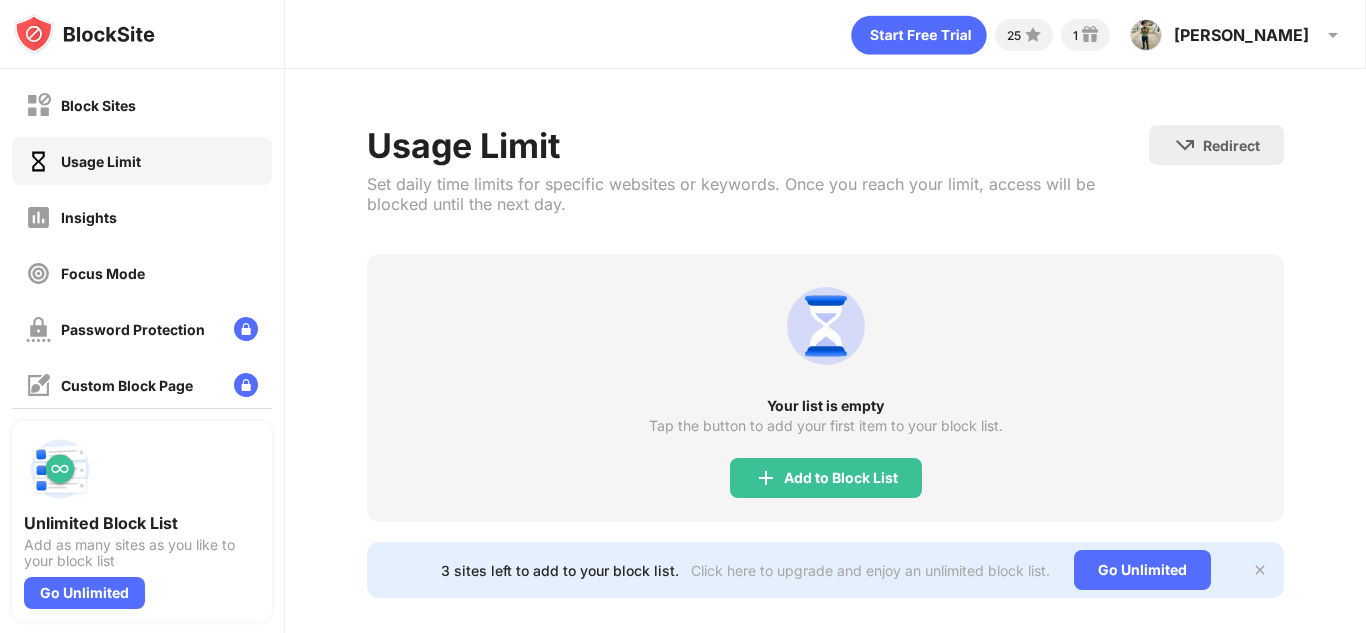 click on "Usage Limit" at bounding box center (142, 161) 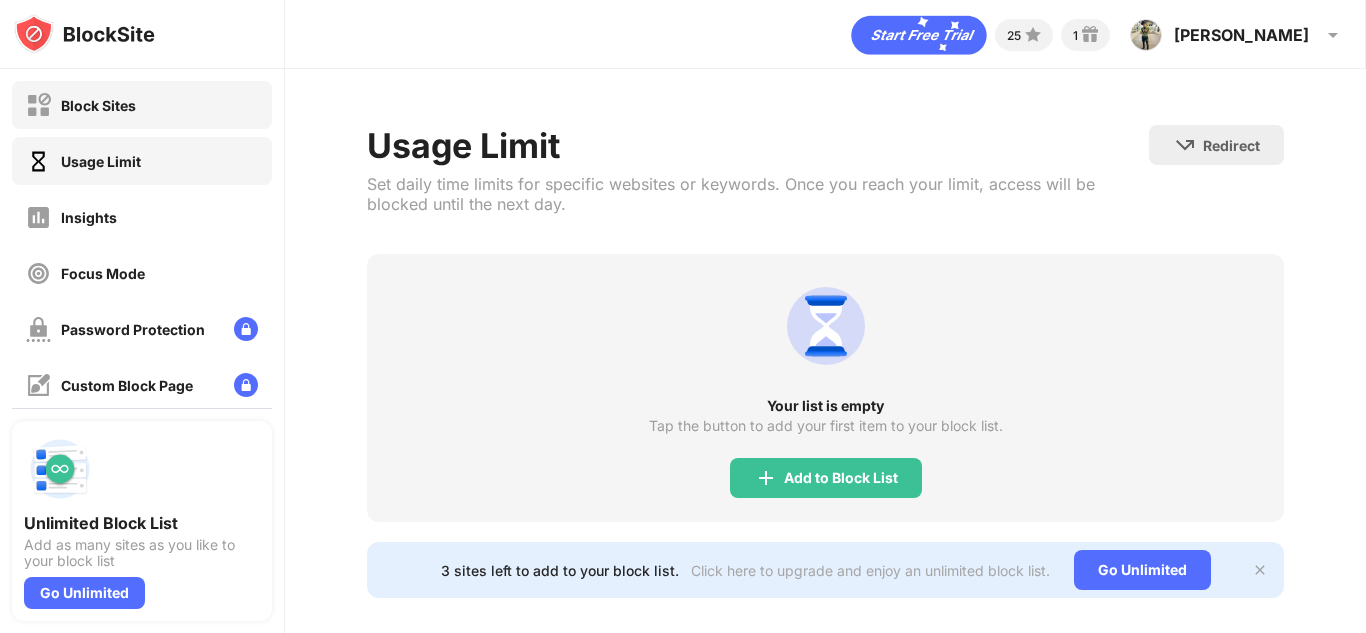 click on "Block Sites" at bounding box center (98, 105) 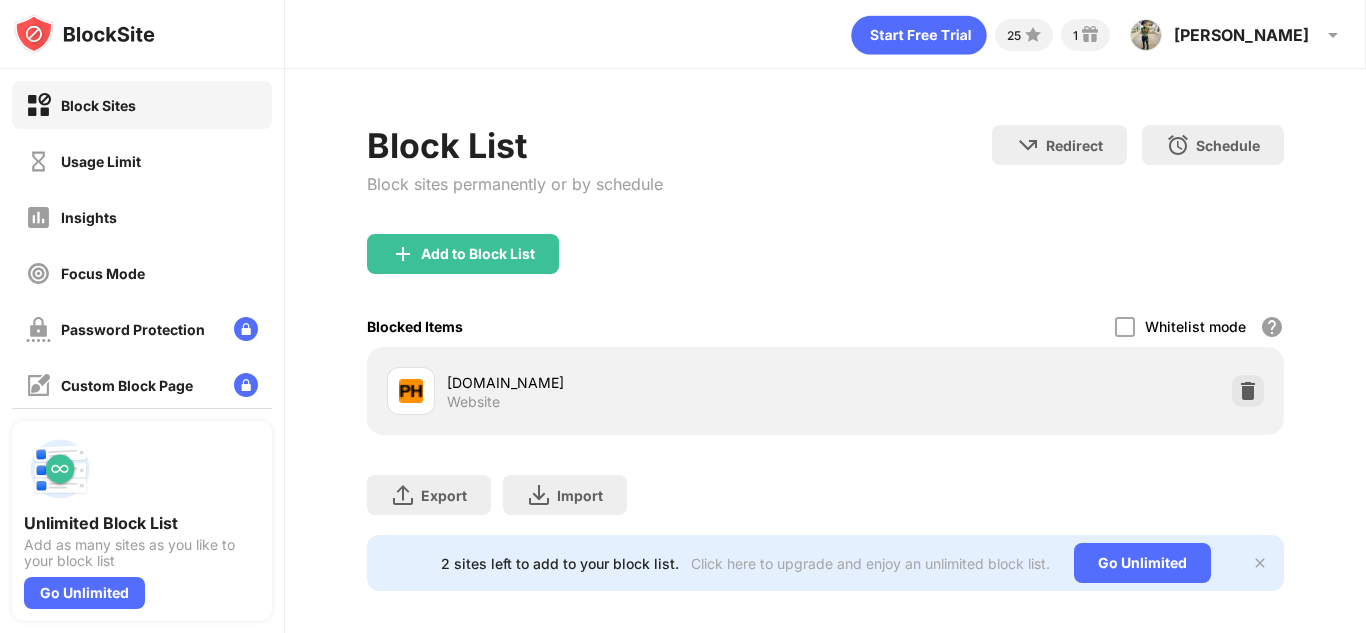 scroll, scrollTop: 29, scrollLeft: 0, axis: vertical 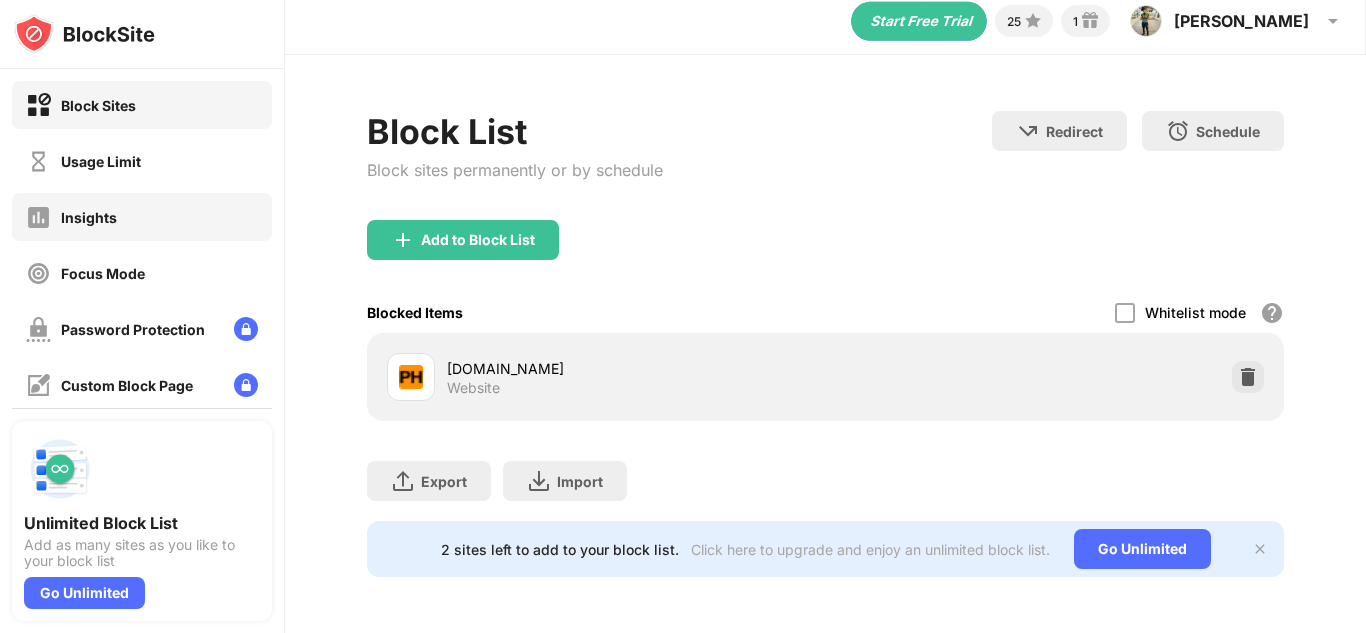 click on "Insights" at bounding box center [142, 217] 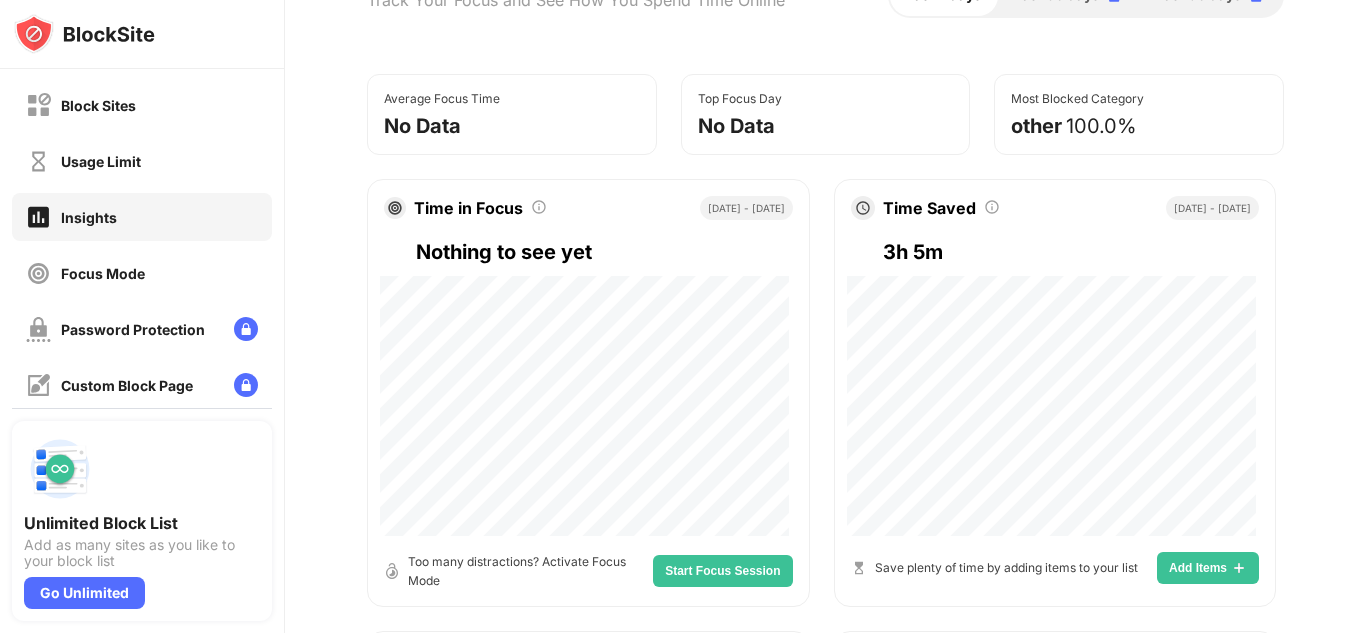 scroll, scrollTop: 184, scrollLeft: 0, axis: vertical 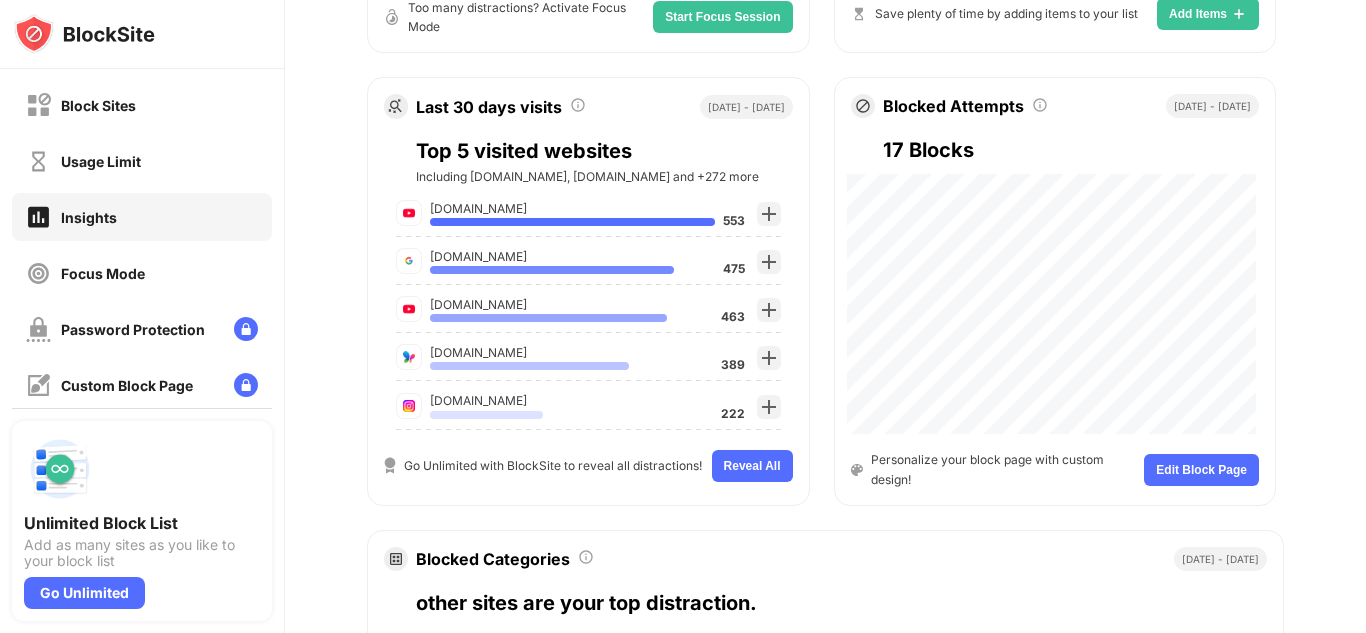 click on "17 Blocks" at bounding box center (1071, 150) 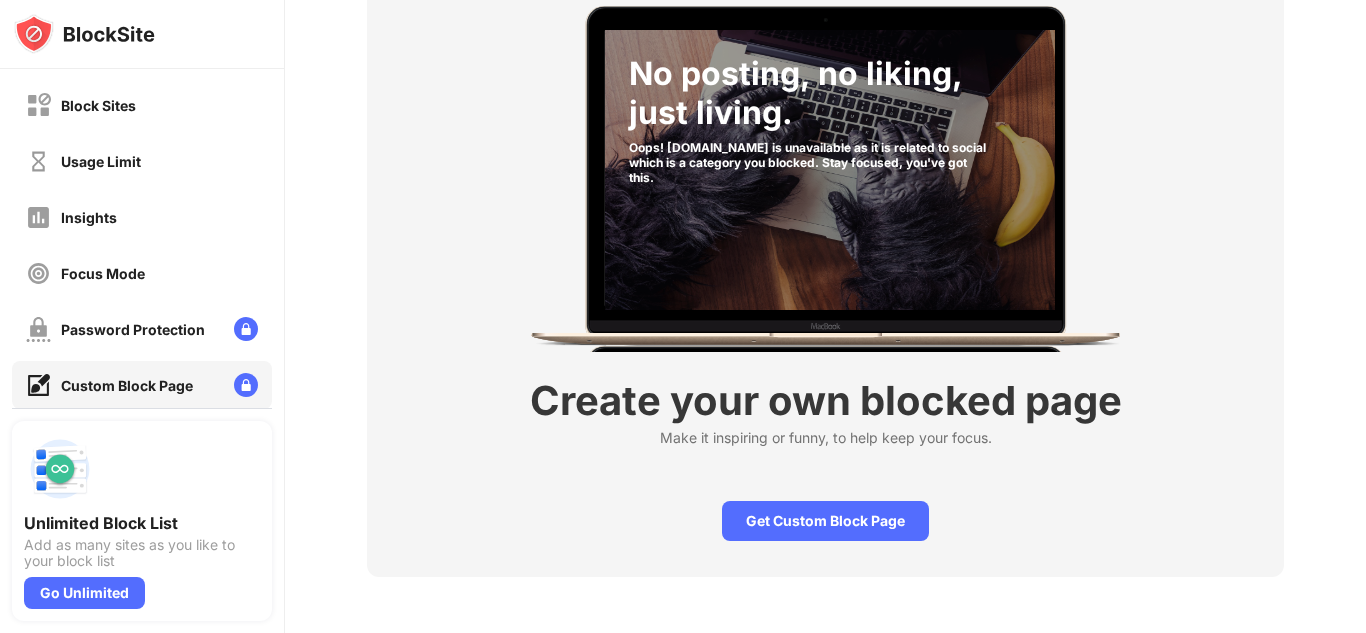 scroll, scrollTop: 158, scrollLeft: 0, axis: vertical 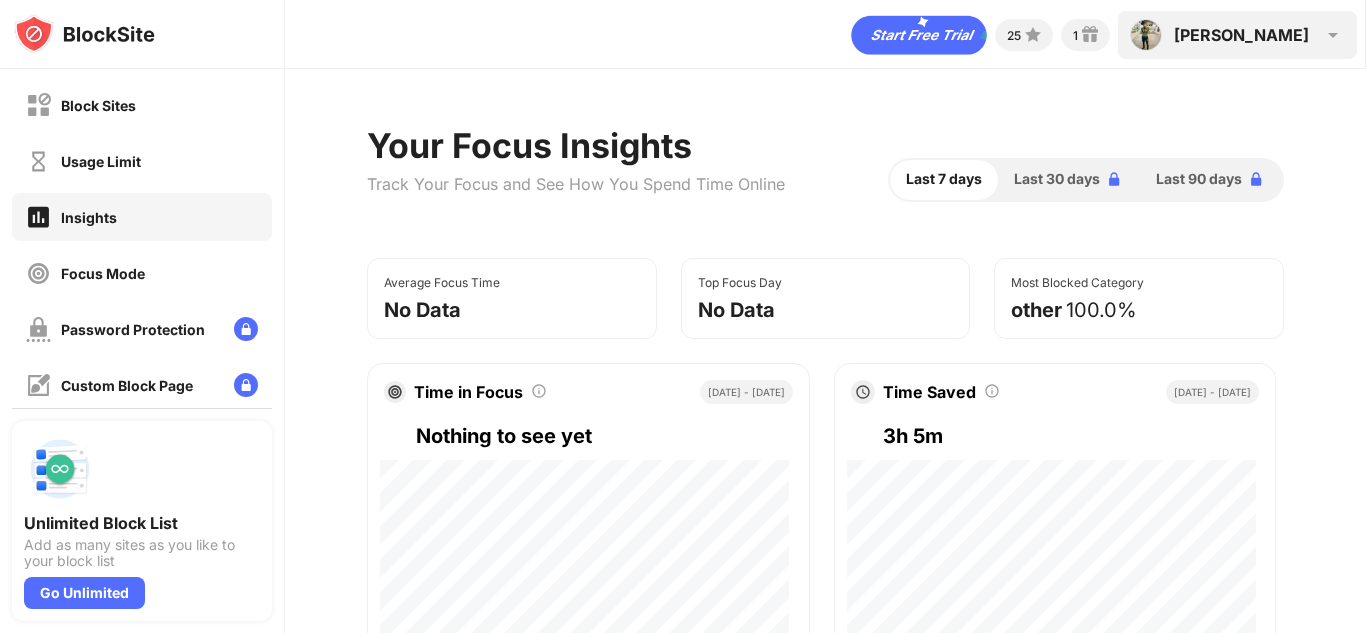 click at bounding box center [1146, 35] 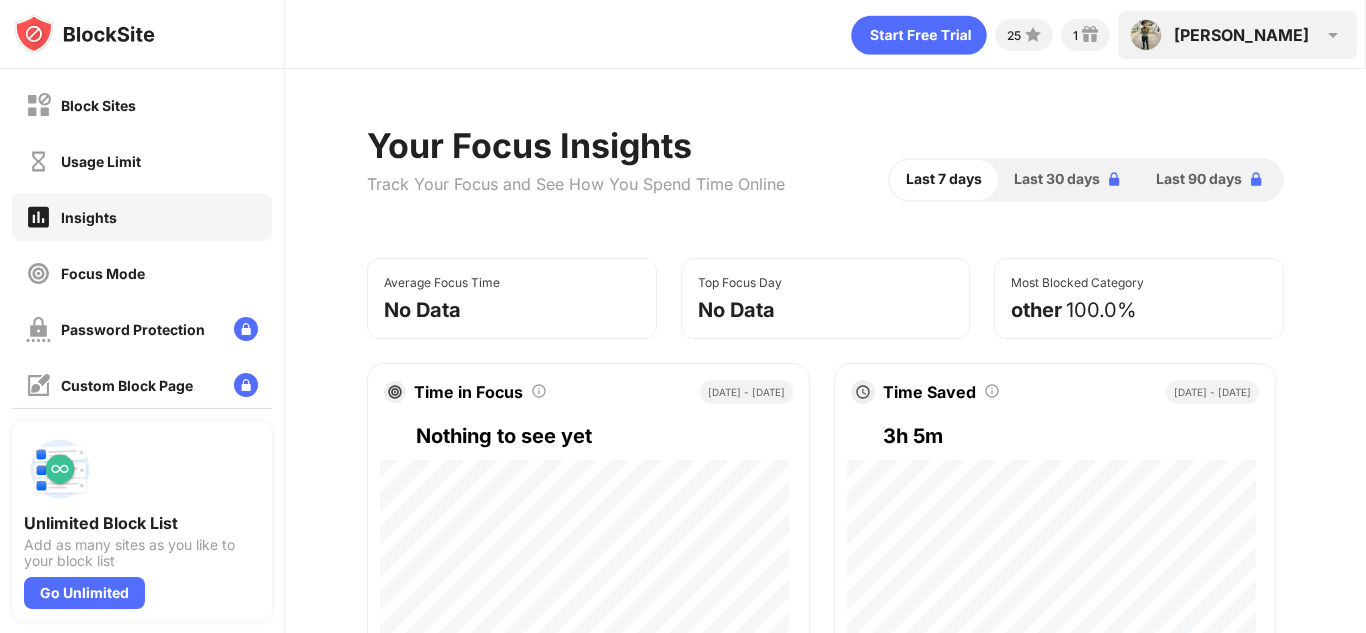 click at bounding box center (1146, 35) 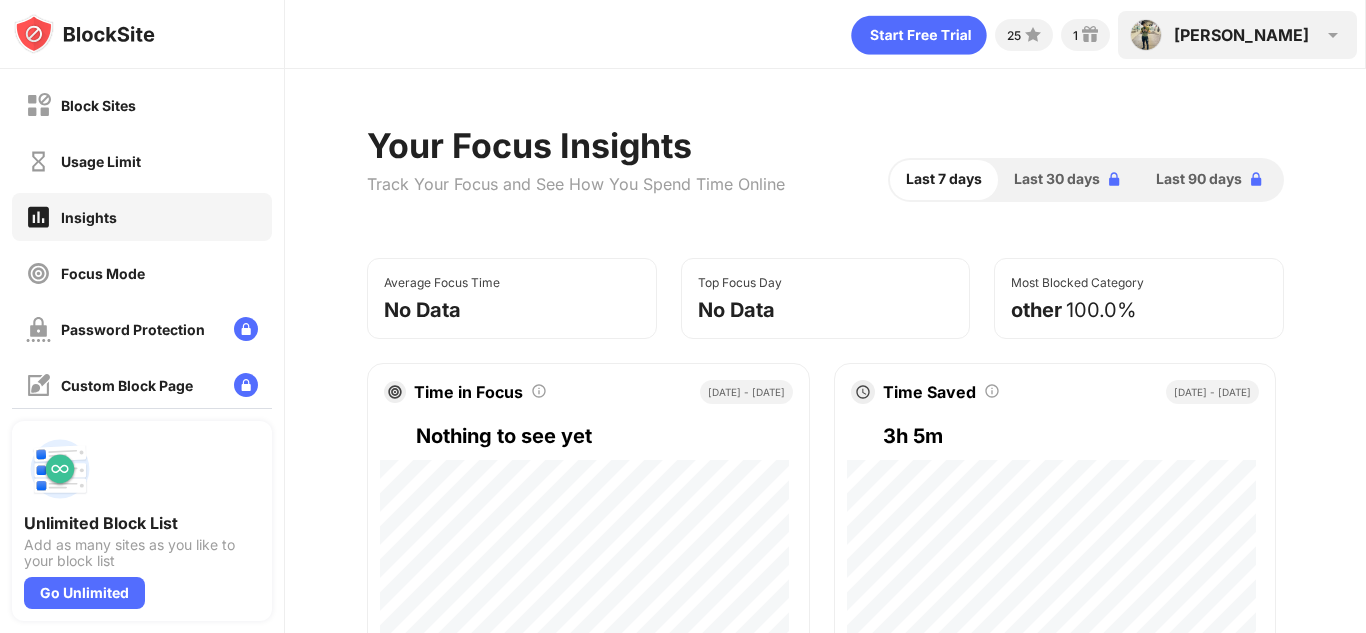 click on "[PERSON_NAME]" at bounding box center (1241, 35) 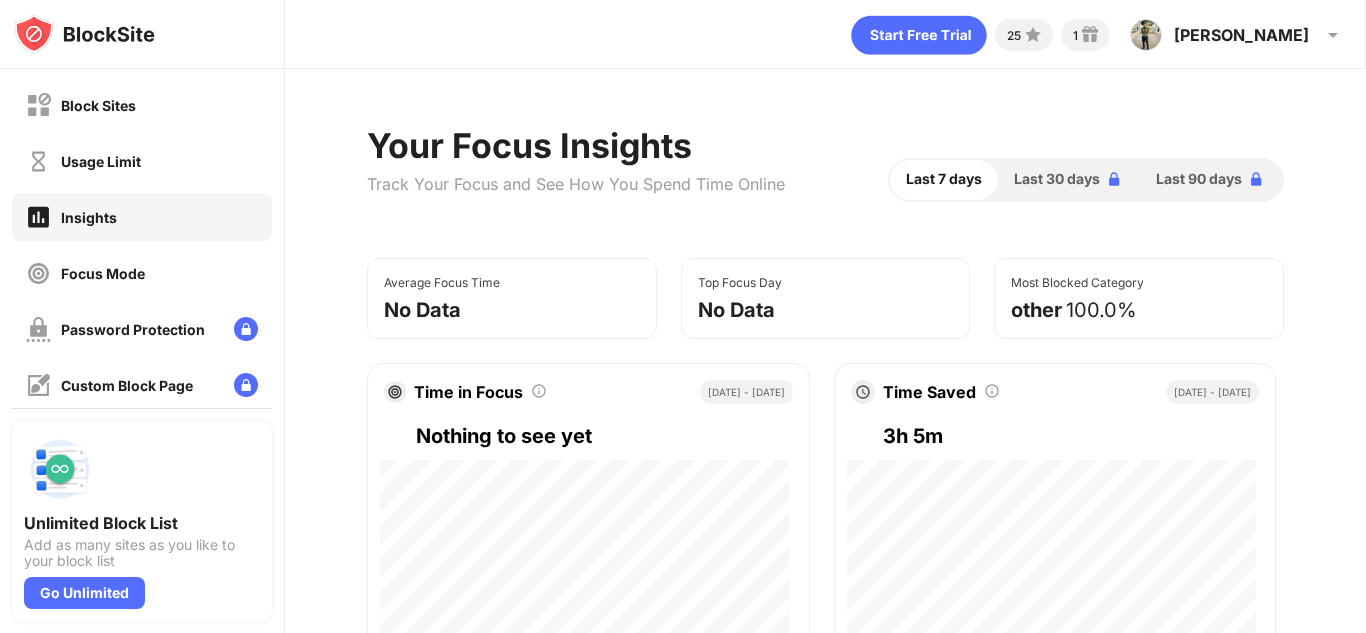 click on "Your Focus Insights Track Your Focus and See How You Spend Time Online Last 7 days Last 30 days Last 90 days Average Focus Time No Data Top Focus Day No Data Most Blocked Category other 100.0% Time in Focus Total time spent using Focus Mode [DATE] - [DATE] Nothing to see yet Too many distractions? Activate Focus Mode Start Focus Session Time Saved Total time saved by using BlockSite [DATE] - [DATE] 3h 5m Save plenty of time by adding items to your list Add Items Last 30 days visits Last 30 days visits [DATE] - [DATE] Top 5 visited websites Including [DOMAIN_NAME], [DOMAIN_NAME] and +272 more [DOMAIN_NAME] 553 Add to block List [DOMAIN_NAME] 475 Add to block List [DOMAIN_NAME] 463 Add to block List [DOMAIN_NAME] 389 Add to block List [DOMAIN_NAME] 222 Add to block List Go Unlimited with BlockSite to reveal all distractions! Reveal All Blocked Attempts Blocked Attempts [DATE] - [DATE] 17 Blocks Personalize your block page with custom design! Edit Block Page  Blocked Categories Your blocked websites by site category [DATE] - [DATE]" at bounding box center (825, 907) 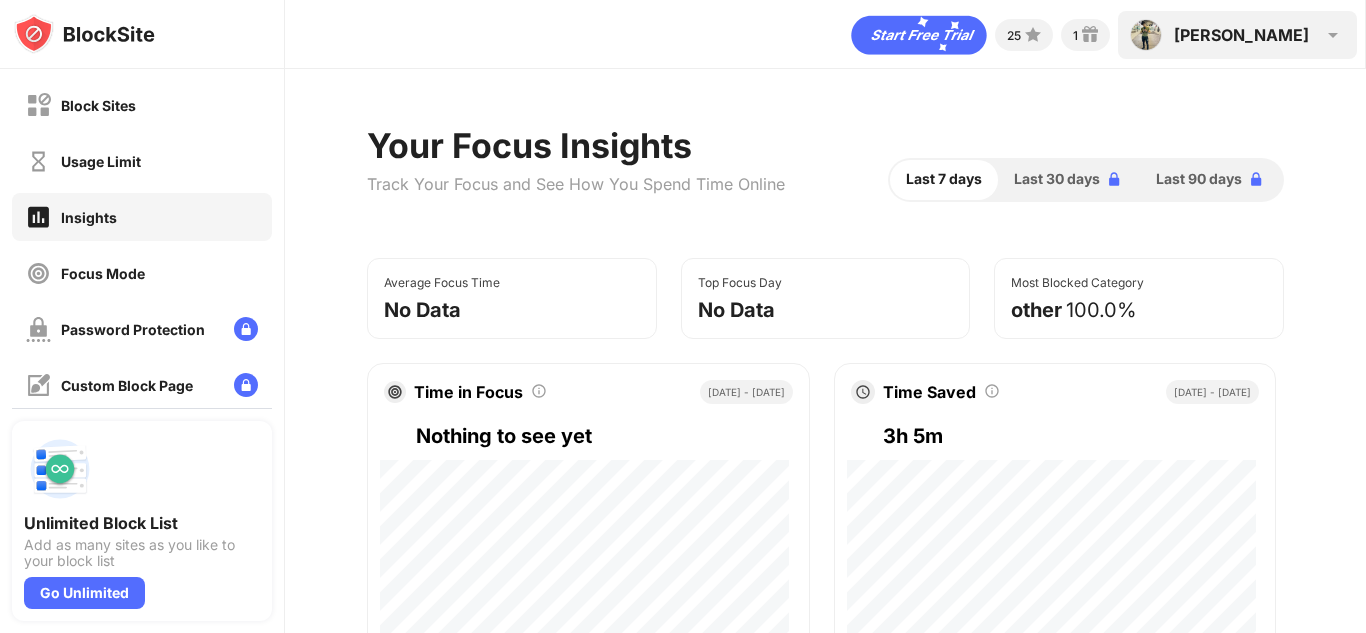 click on "[PERSON_NAME]" at bounding box center (1241, 35) 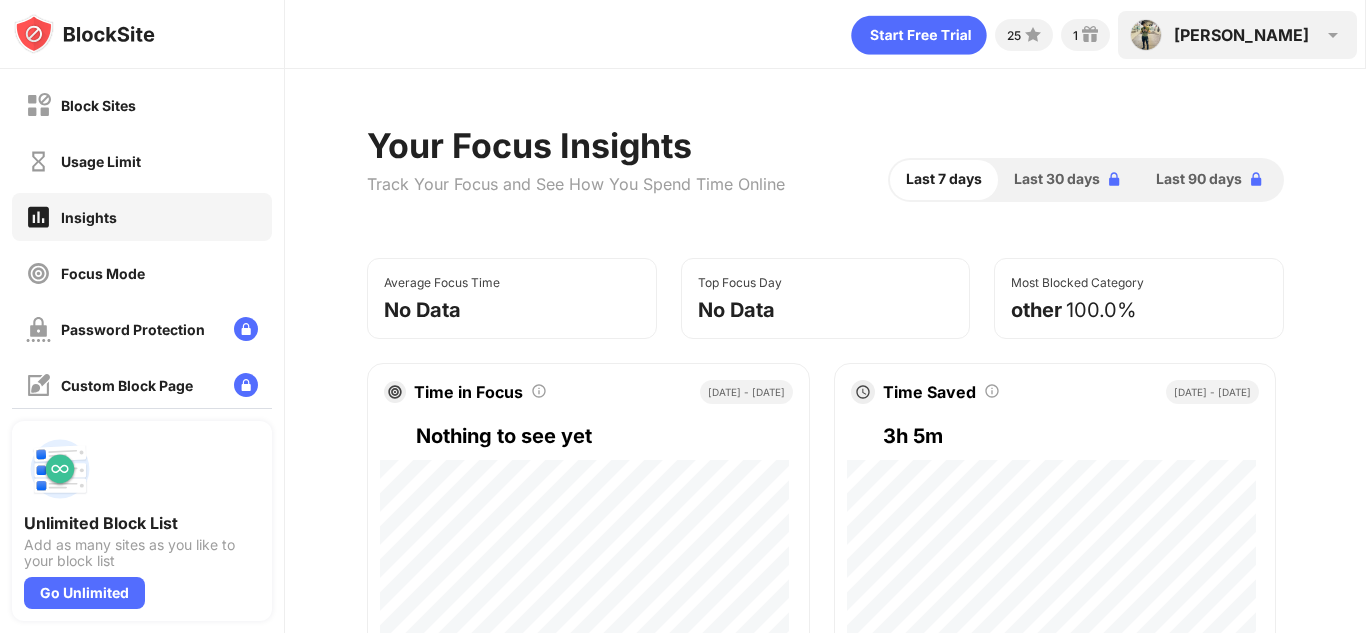 click at bounding box center [1333, 35] 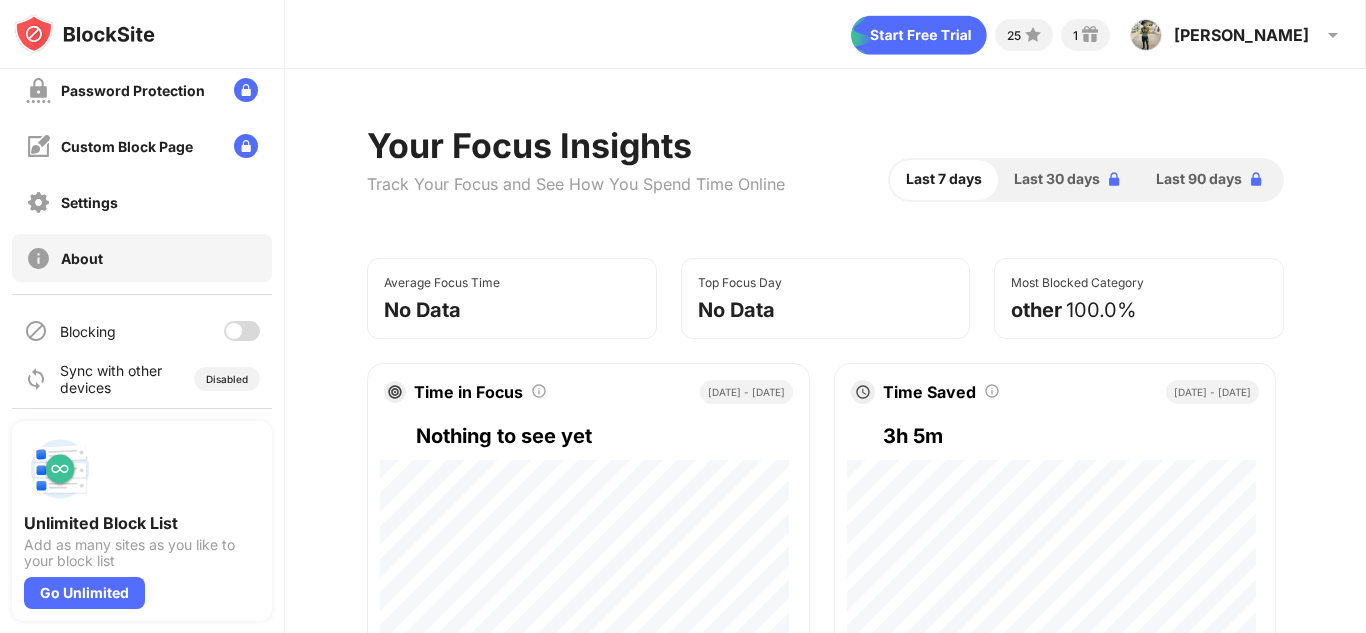 scroll, scrollTop: 246, scrollLeft: 0, axis: vertical 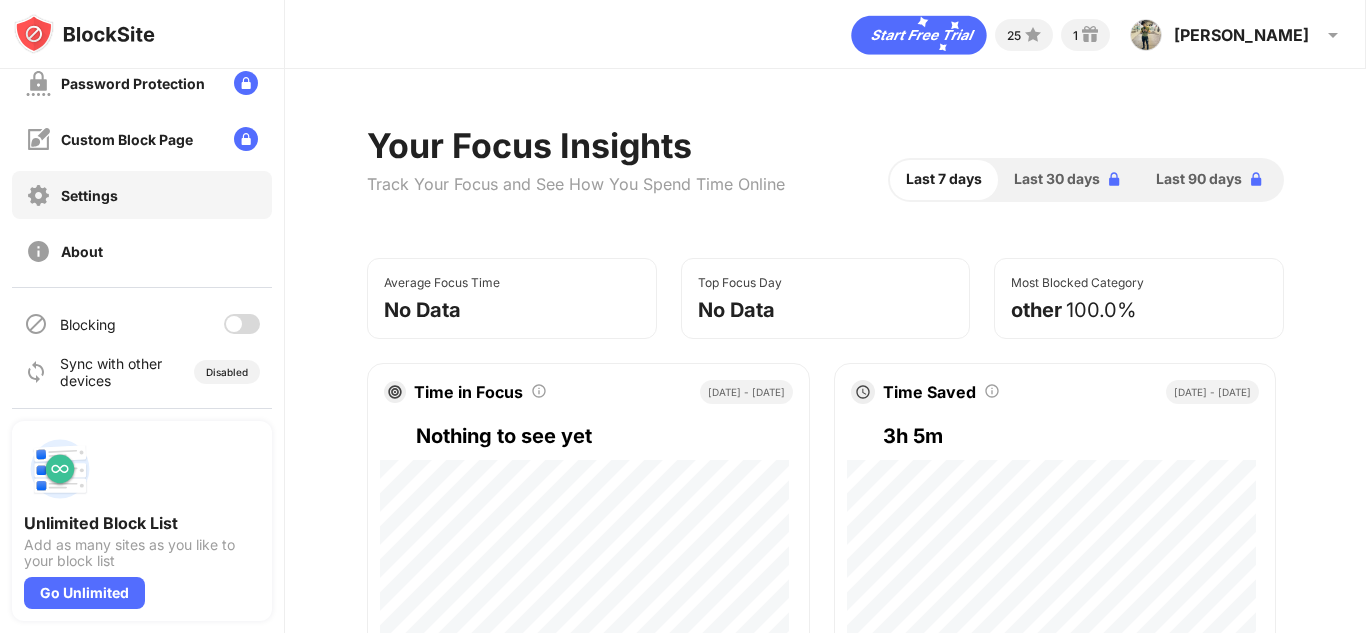 click on "Settings" at bounding box center (89, 195) 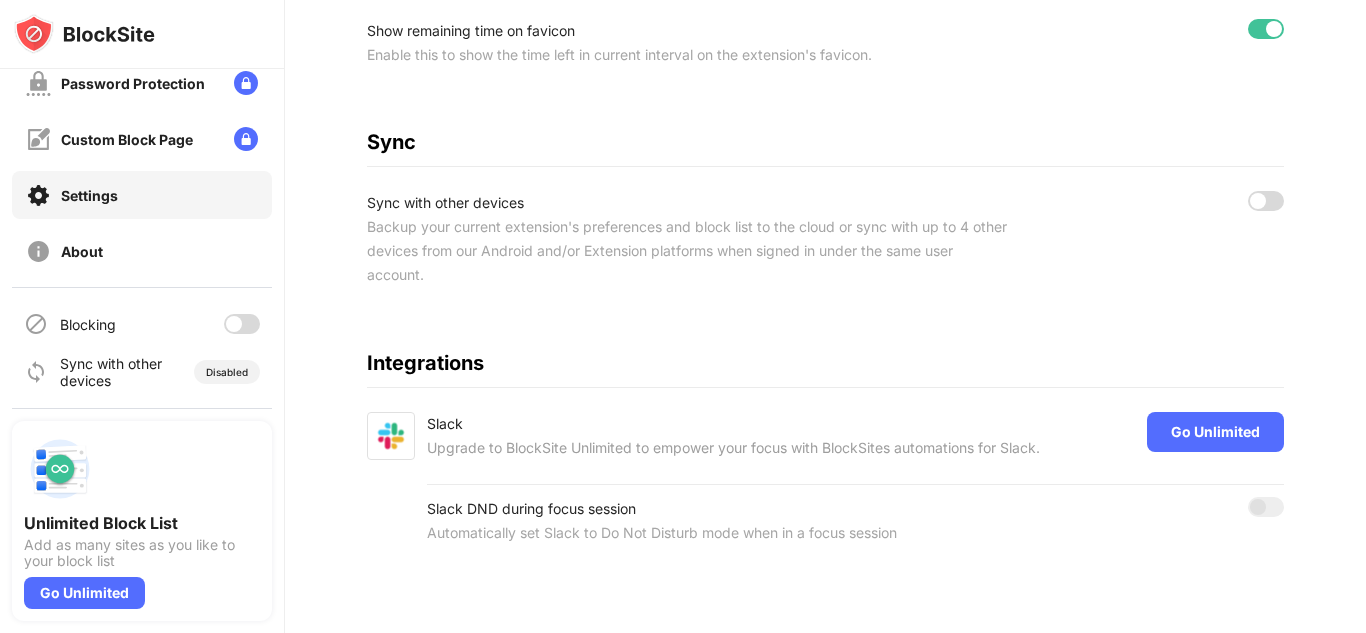 scroll, scrollTop: 1009, scrollLeft: 7, axis: both 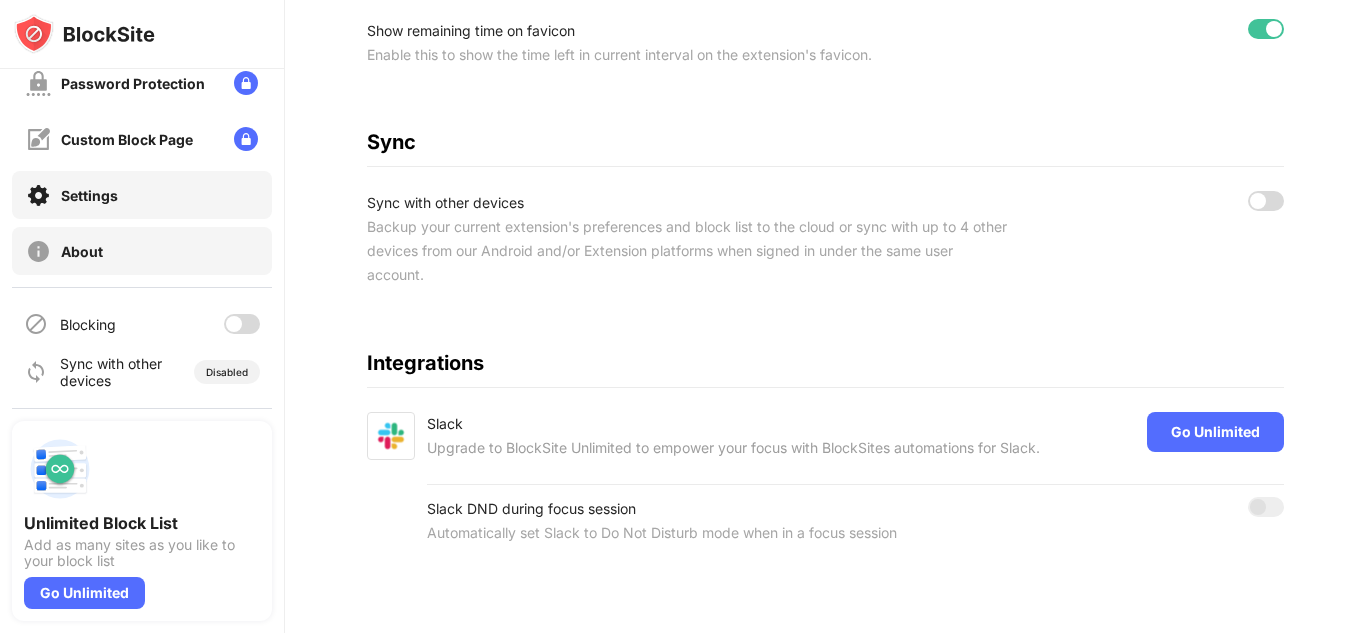 click on "About" at bounding box center (142, 251) 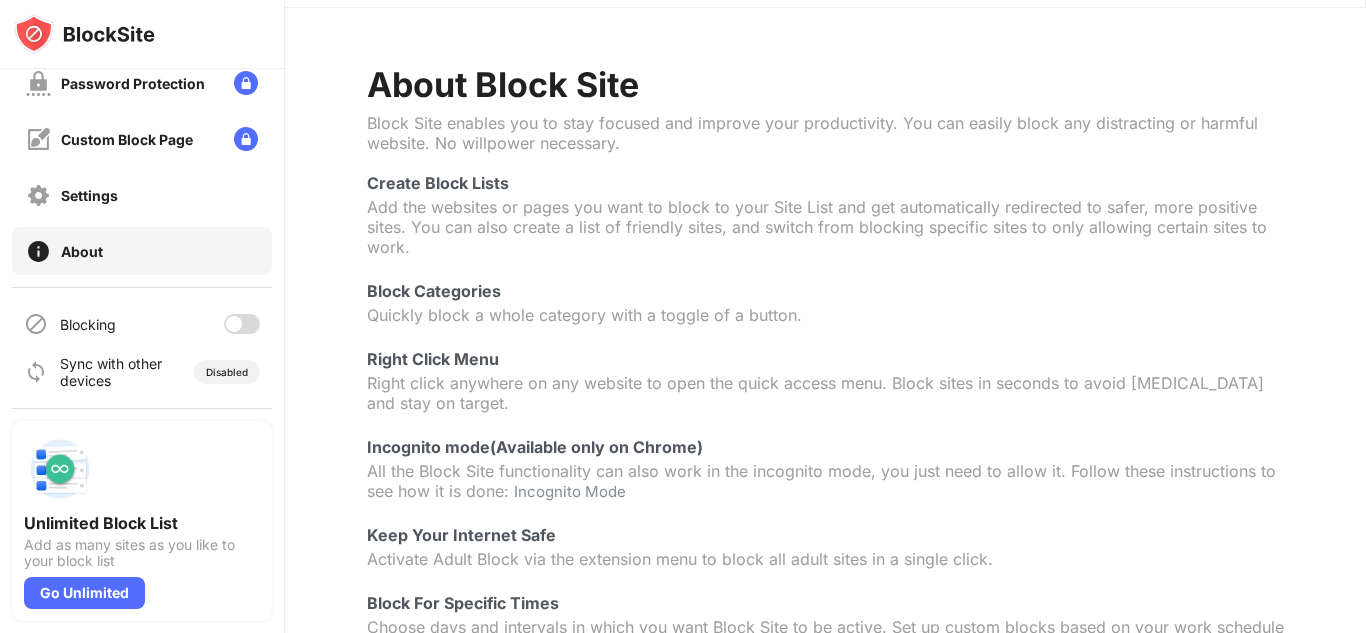 scroll, scrollTop: 0, scrollLeft: 7, axis: horizontal 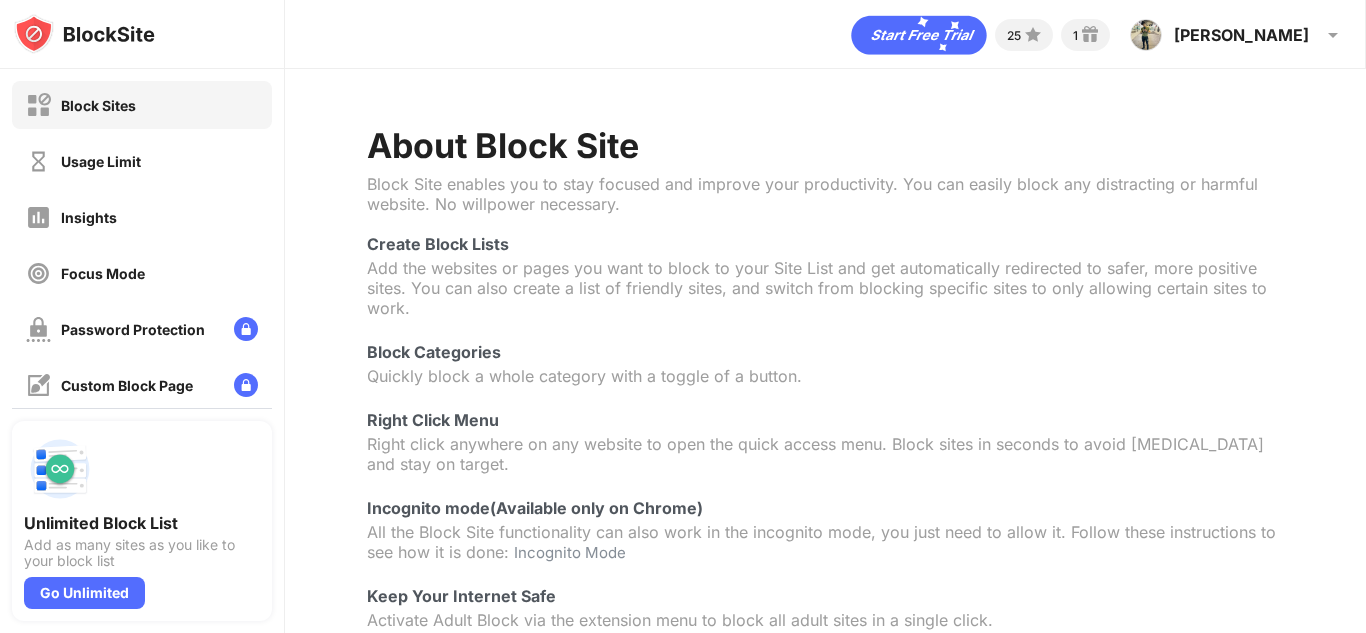 click on "Block Sites" at bounding box center (142, 105) 